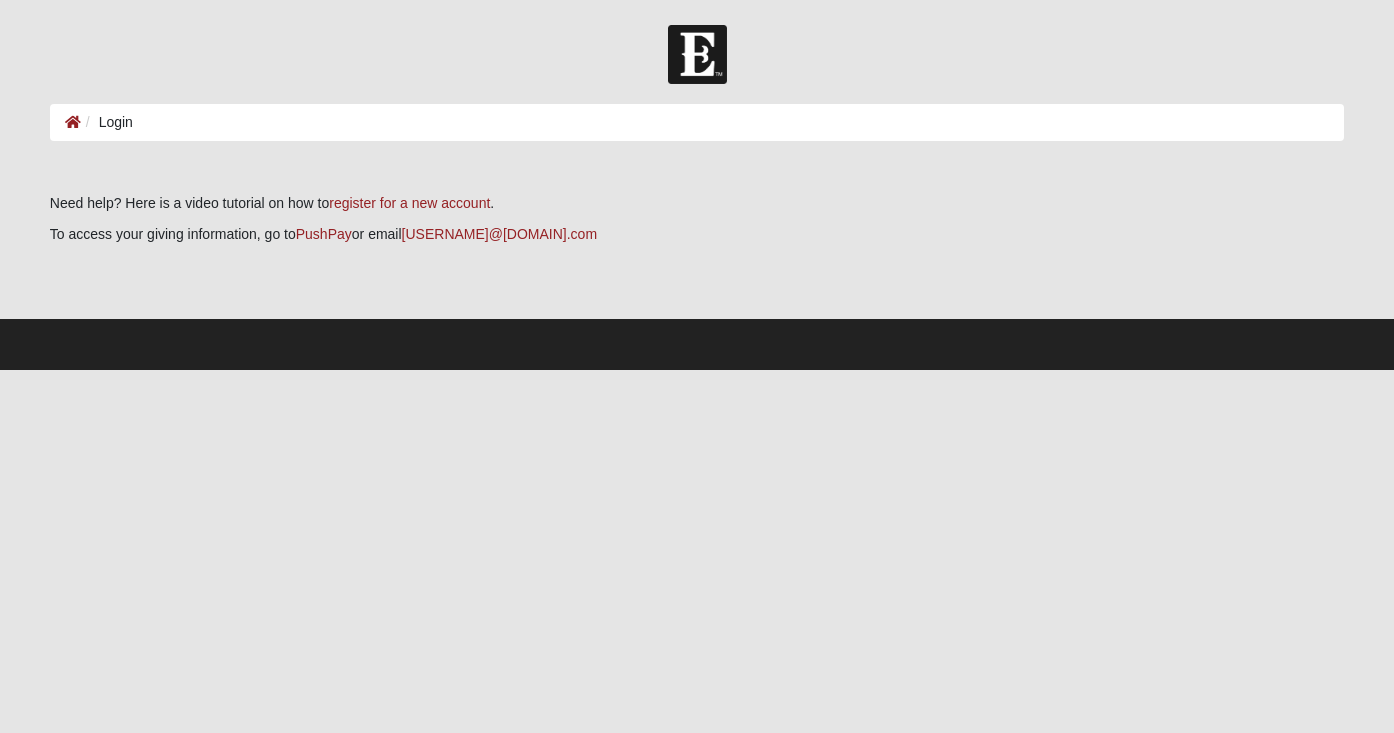 scroll, scrollTop: 0, scrollLeft: 0, axis: both 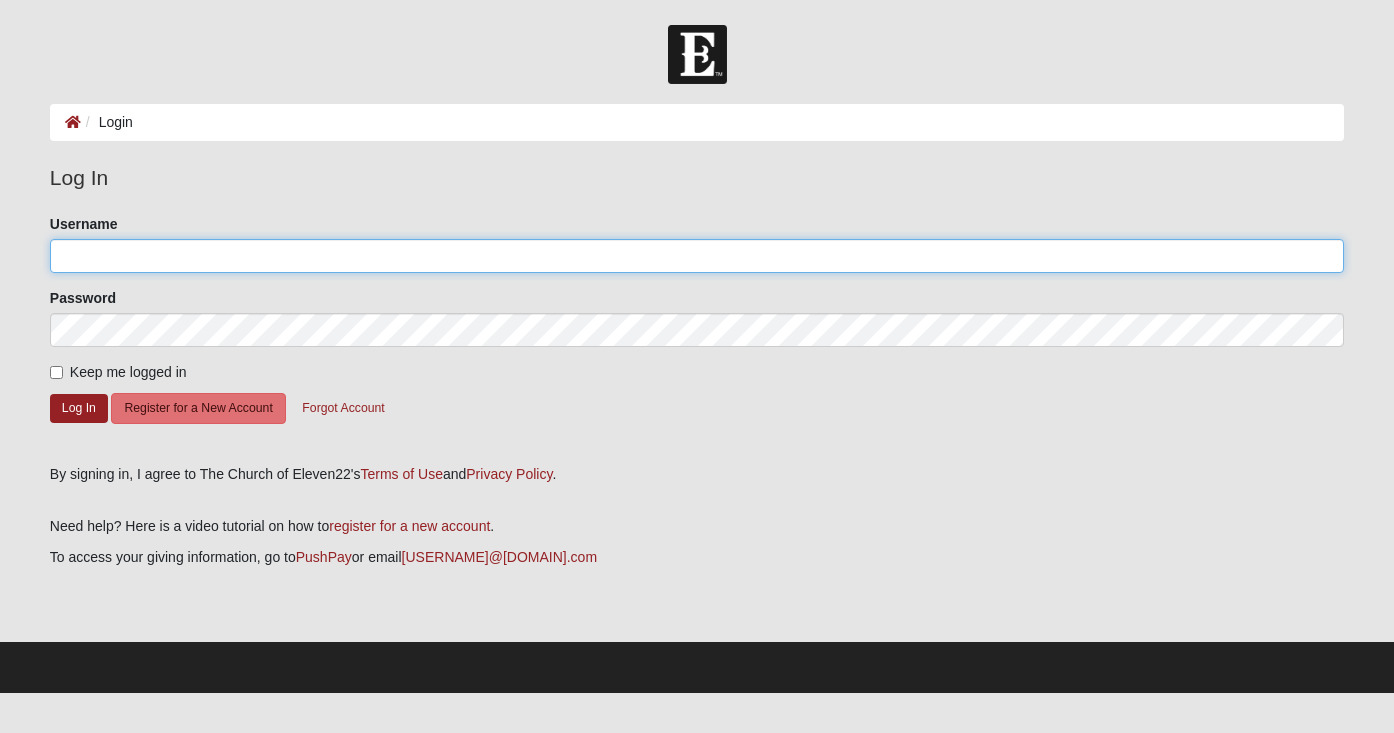 click on "Username" 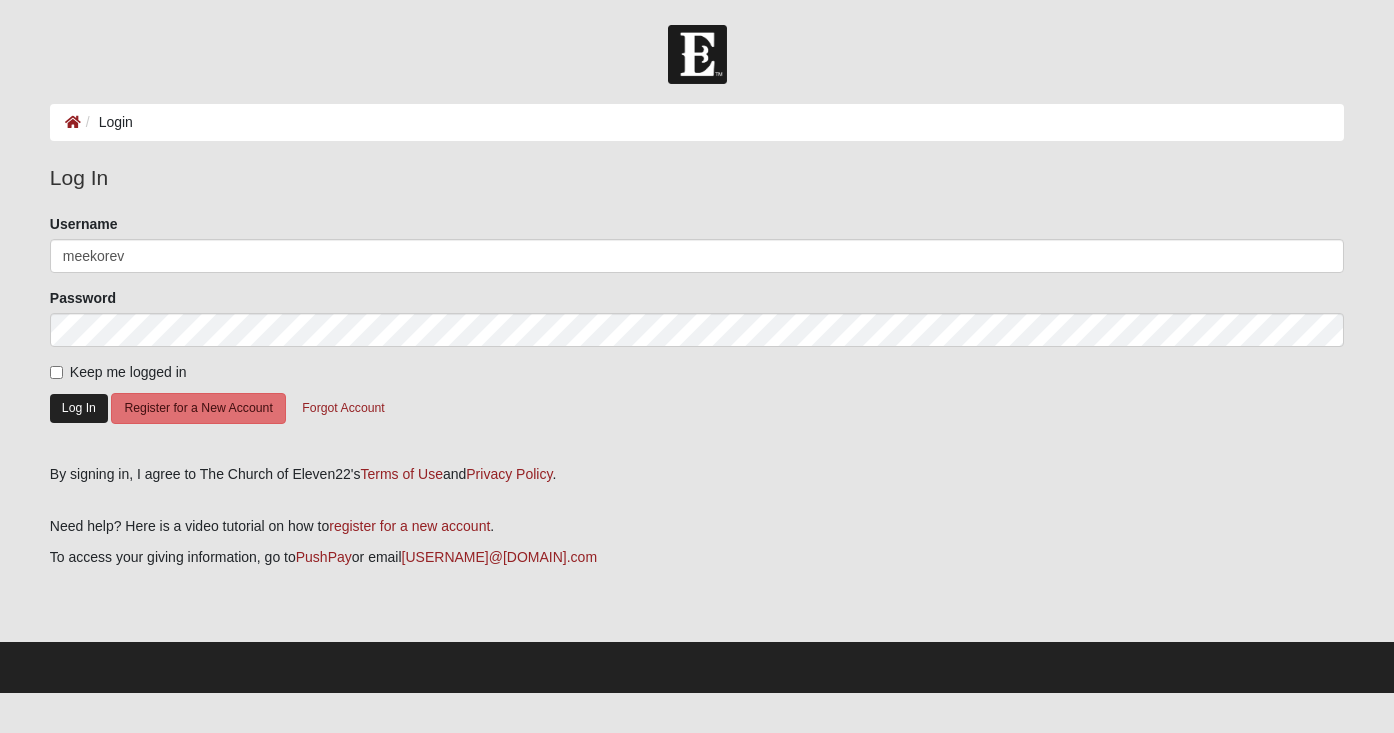 click on "Log In" 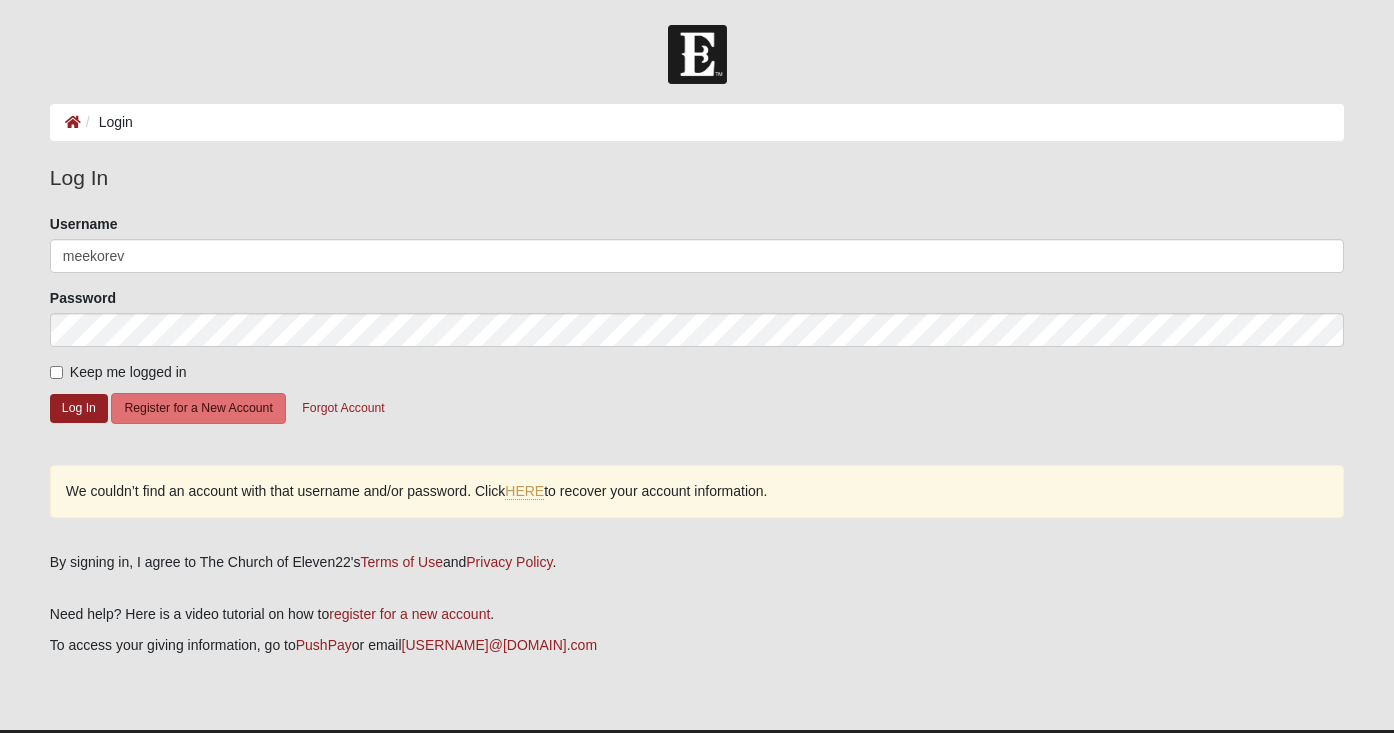 click on "Please correct the following:    Username    meekorev     Password      Keep me logged in Log In Register for a New Account Forgot Account" at bounding box center [697, 332] 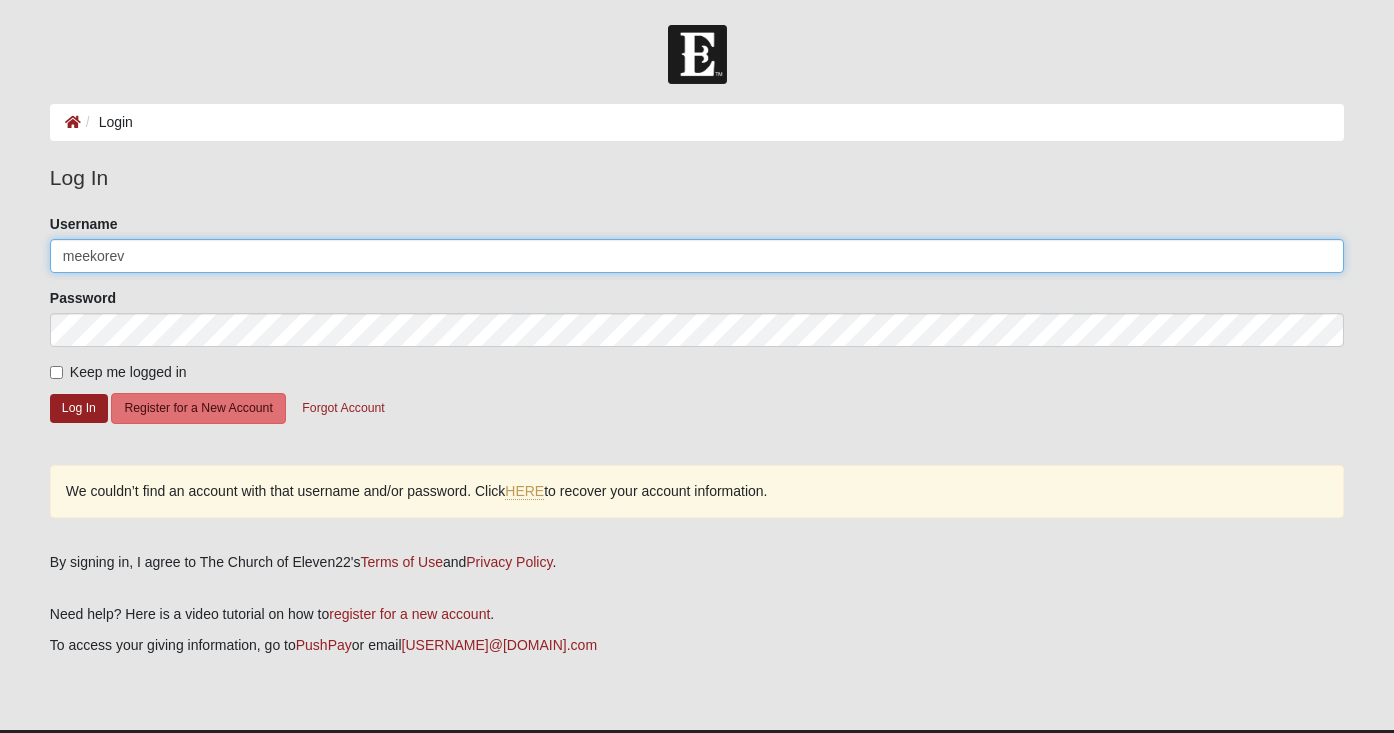 click on "meekorev" 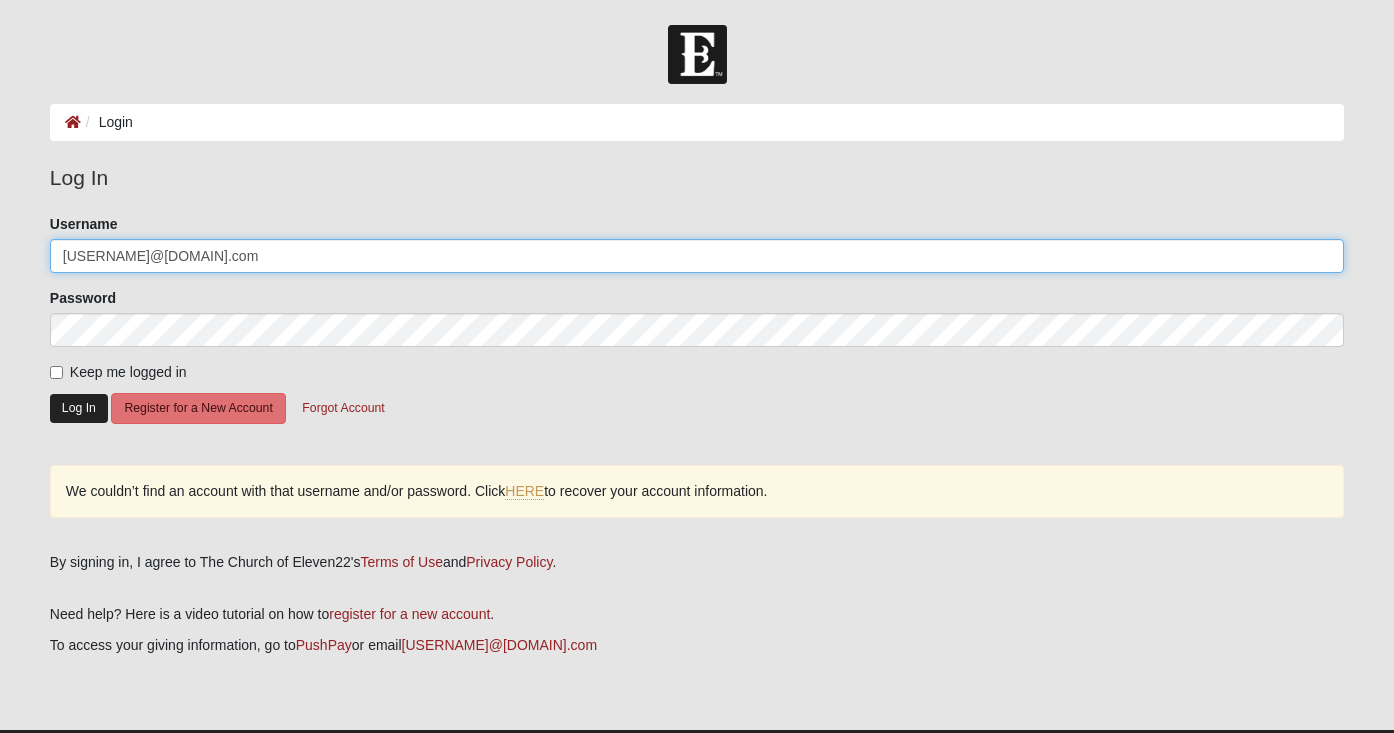type on "[EMAIL]" 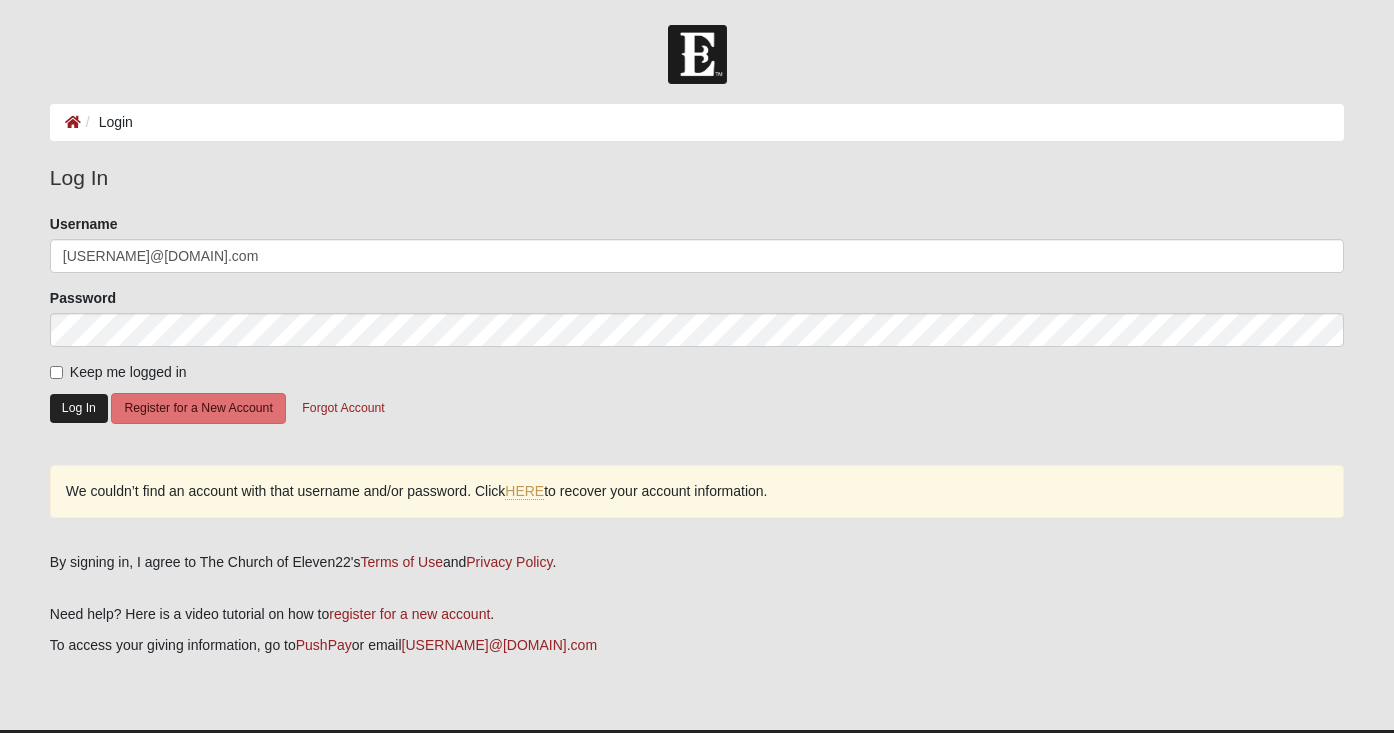 click on "Log In" 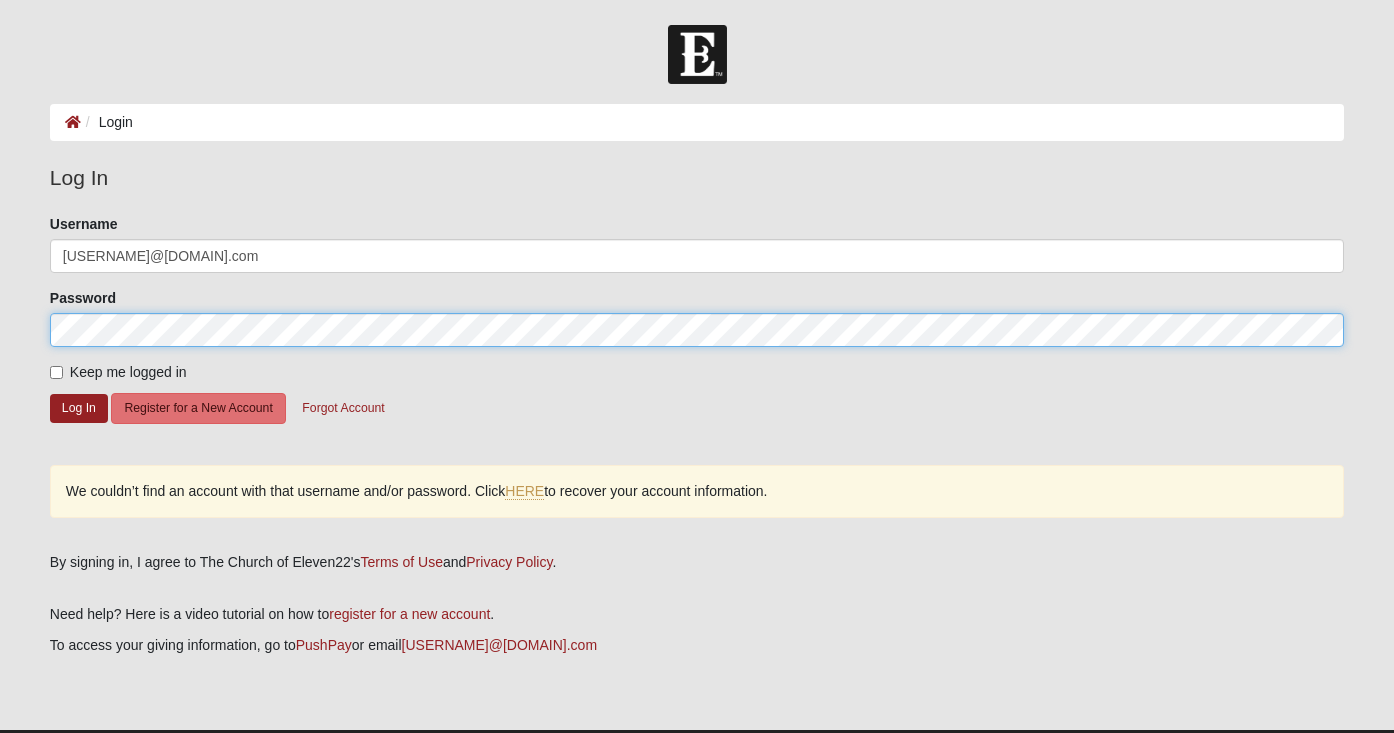 click on "Log In
Login
Login
Error
Log In  Please correct the following:    Username    meekorev@gmail.com     Password      Keep me logged in Log In Register for a New Account Forgot Account We couldn’t find an account with that username and/or password. Click  HERE ." at bounding box center [697, 403] 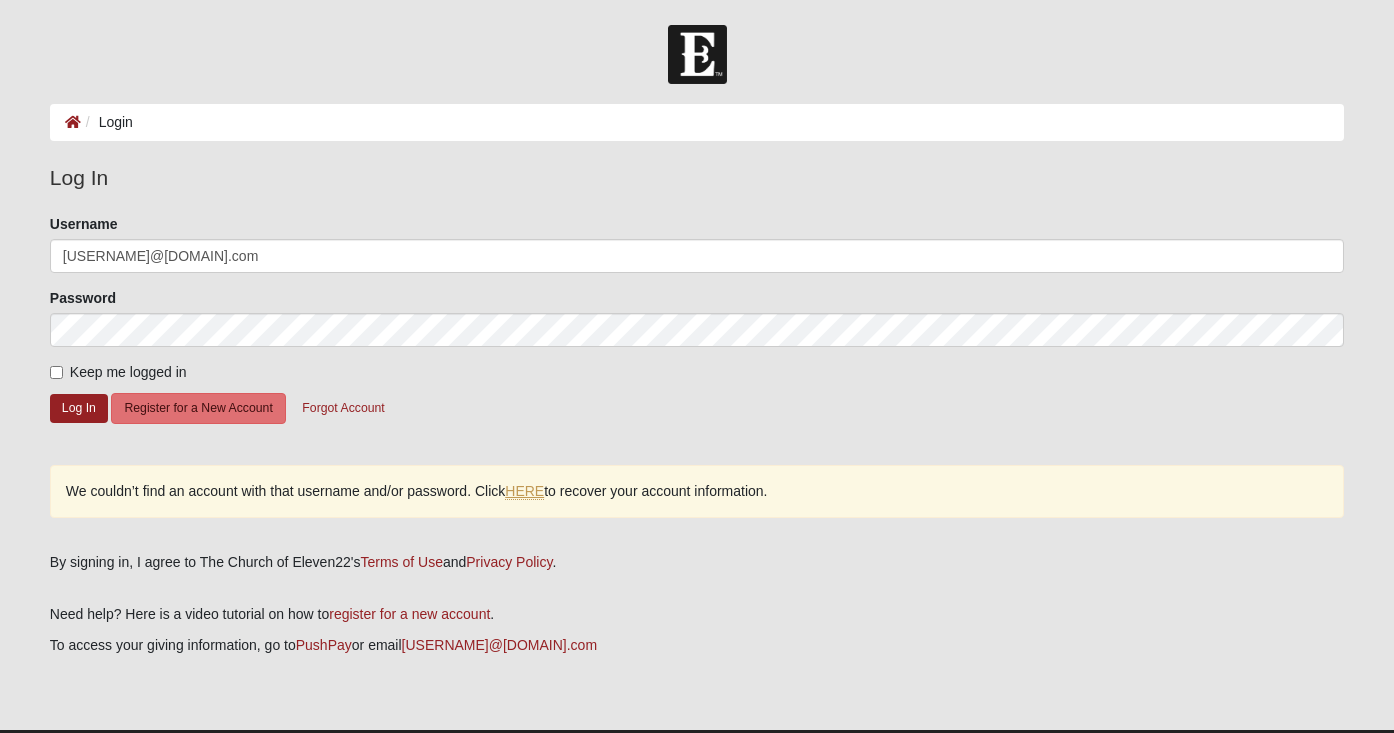 click on "HERE" at bounding box center [524, 491] 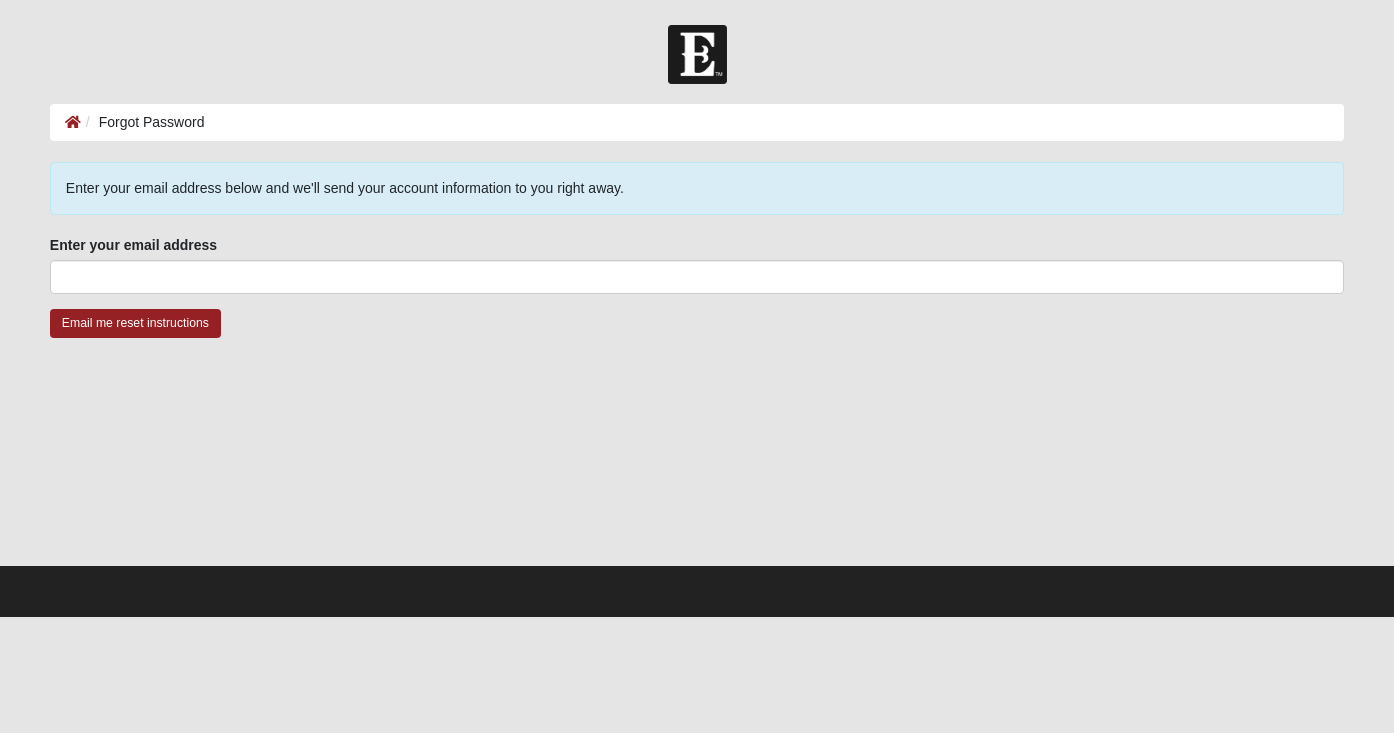 scroll, scrollTop: 0, scrollLeft: 0, axis: both 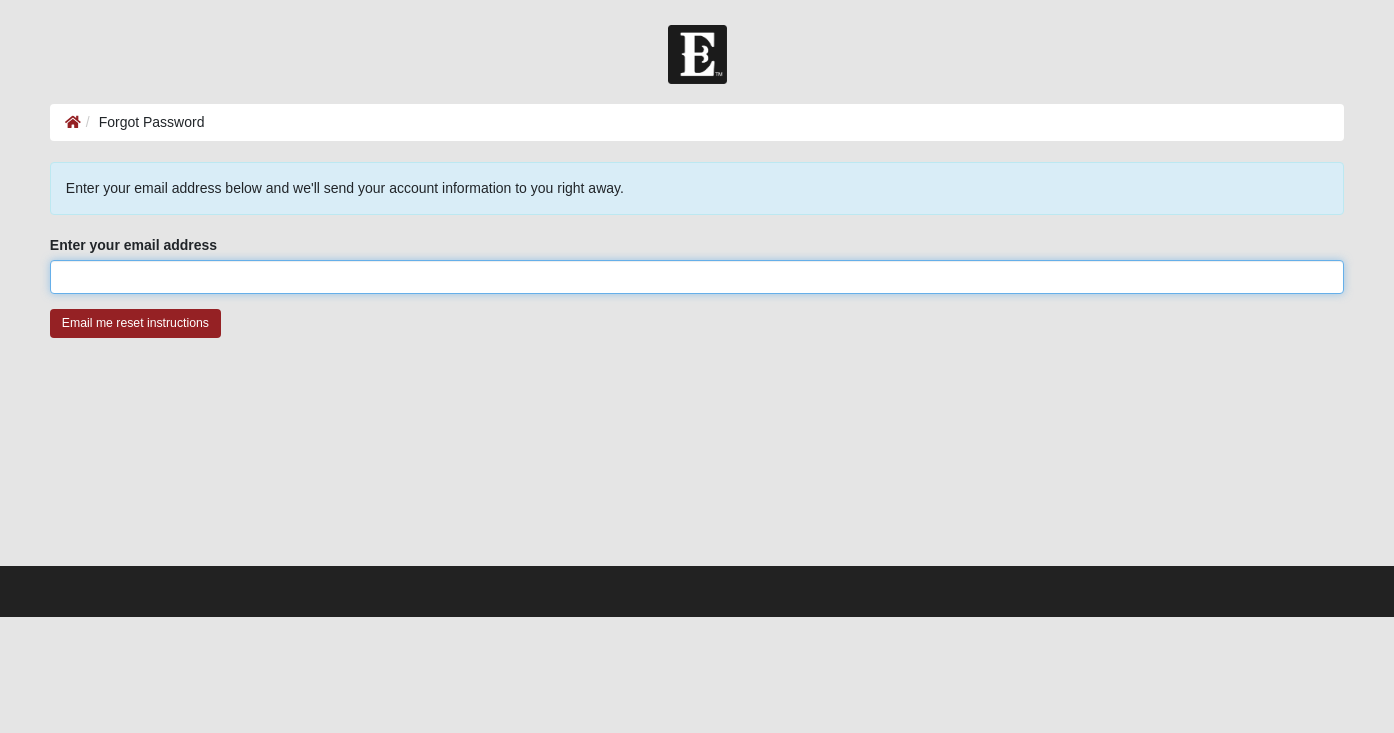 click on "Enter your email address" at bounding box center (697, 277) 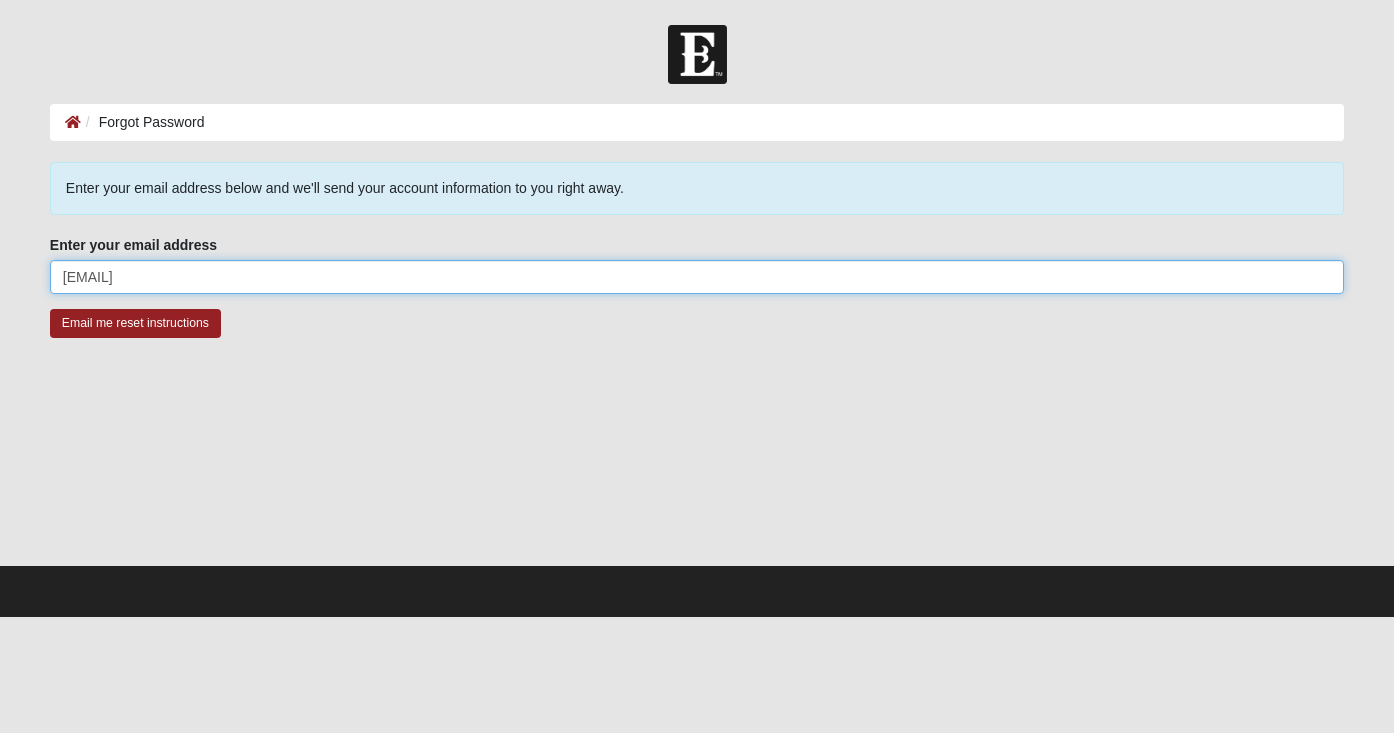 type on "[EMAIL]" 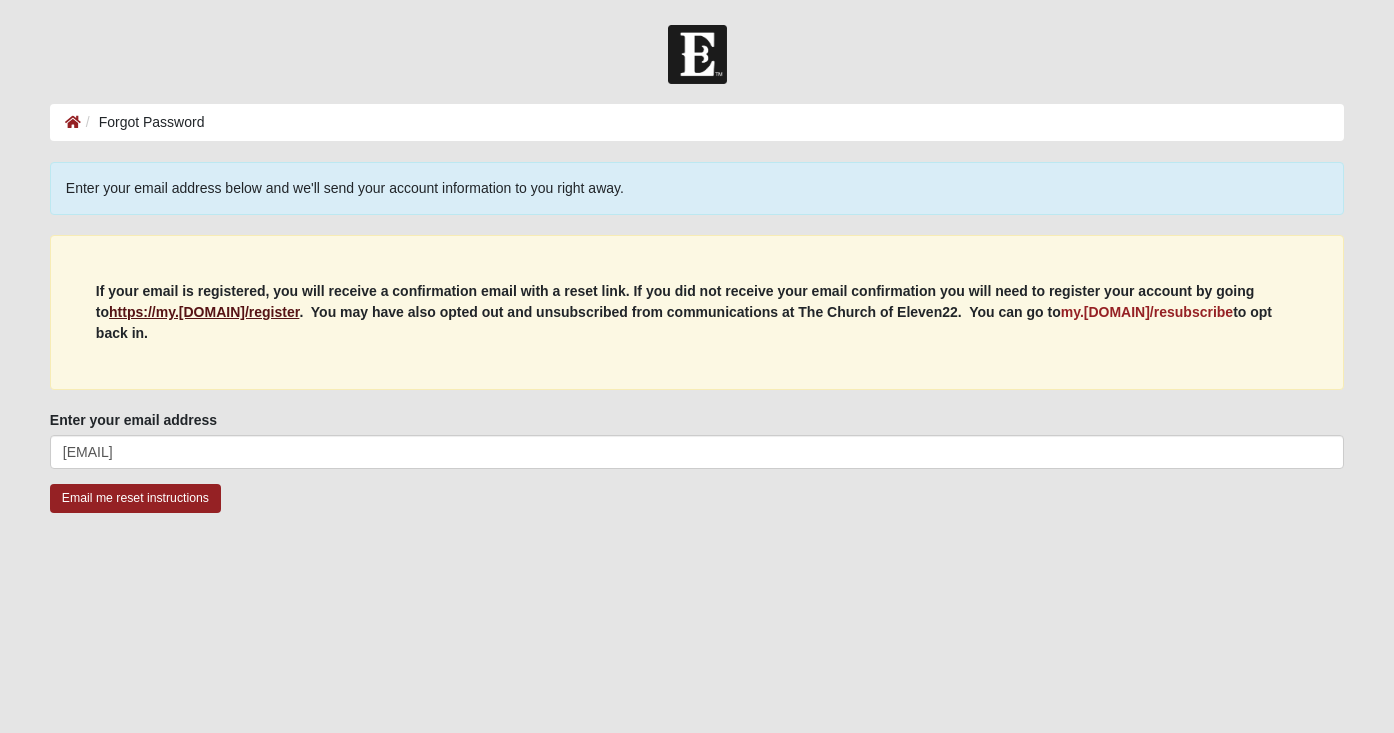 click on "https://my.[DOMAIN]/register" at bounding box center [204, 312] 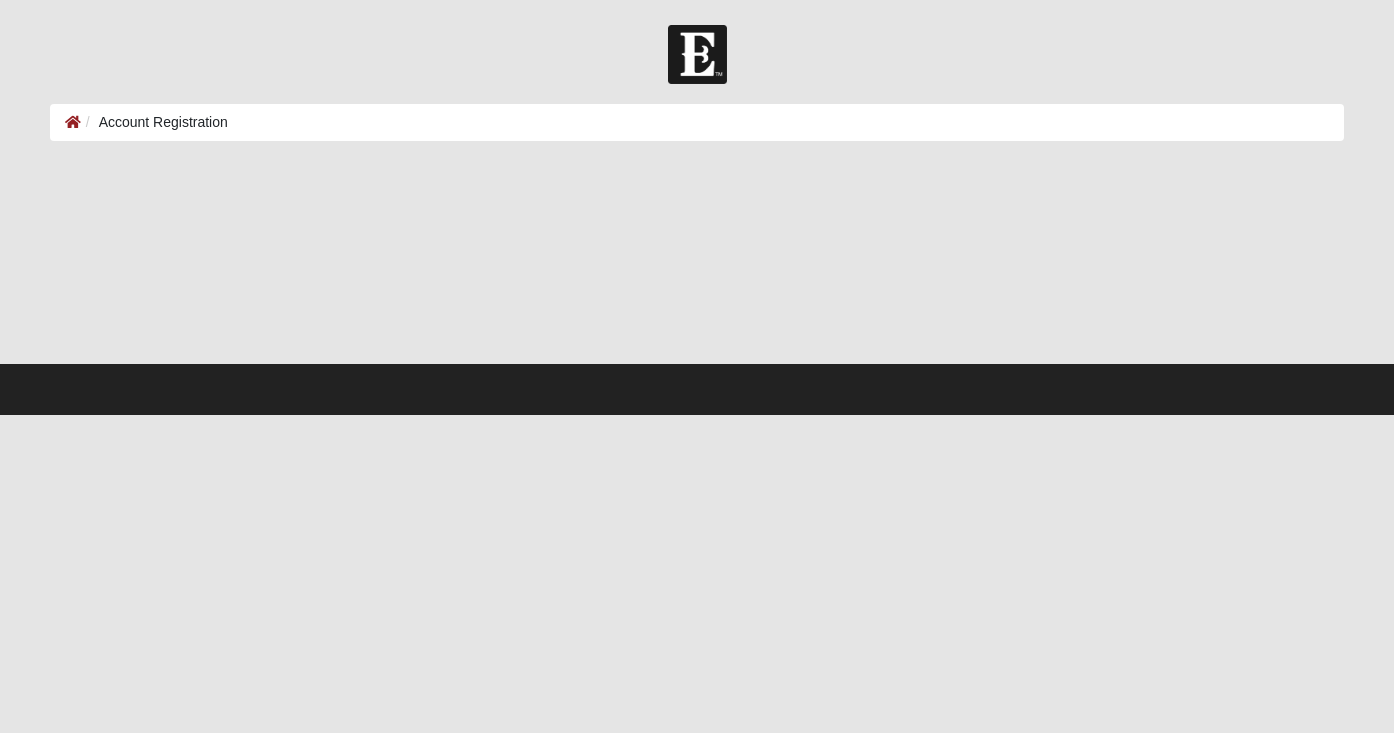 scroll, scrollTop: 0, scrollLeft: 0, axis: both 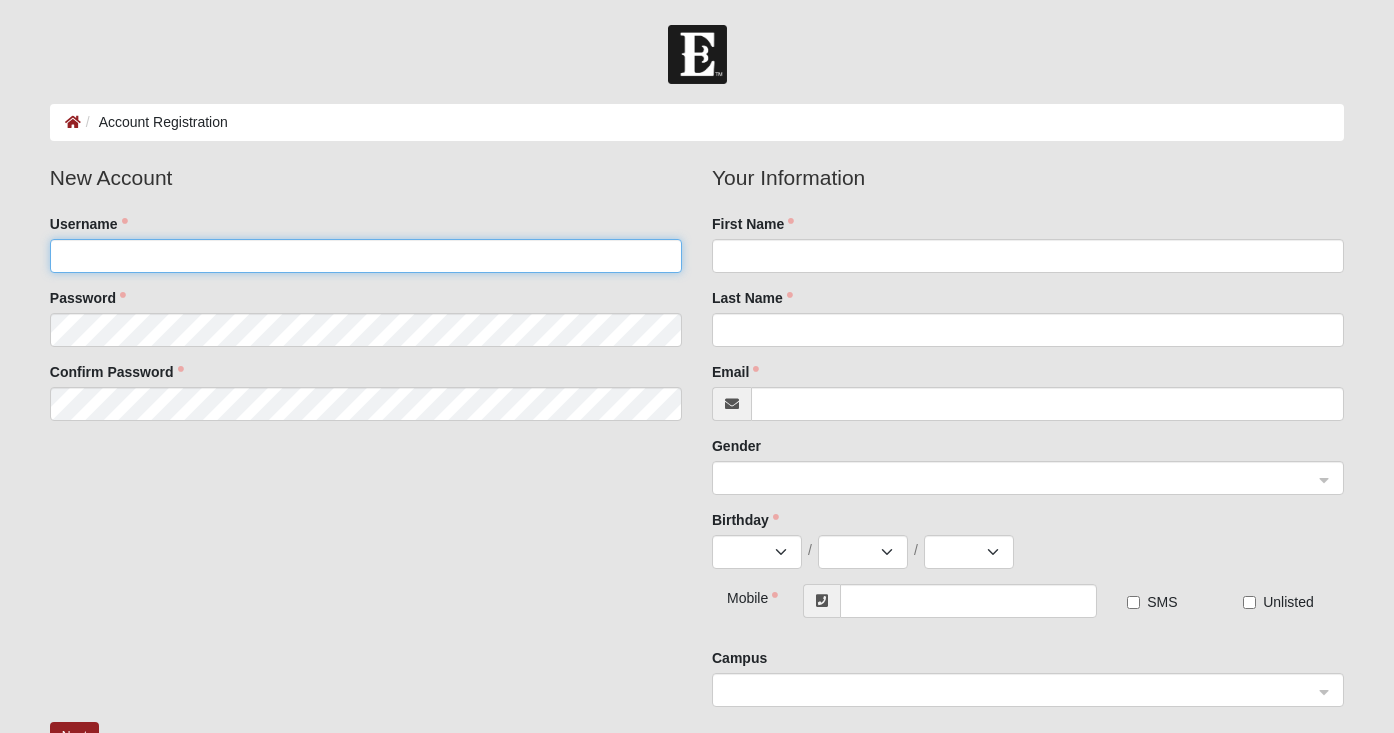 click on "Username" 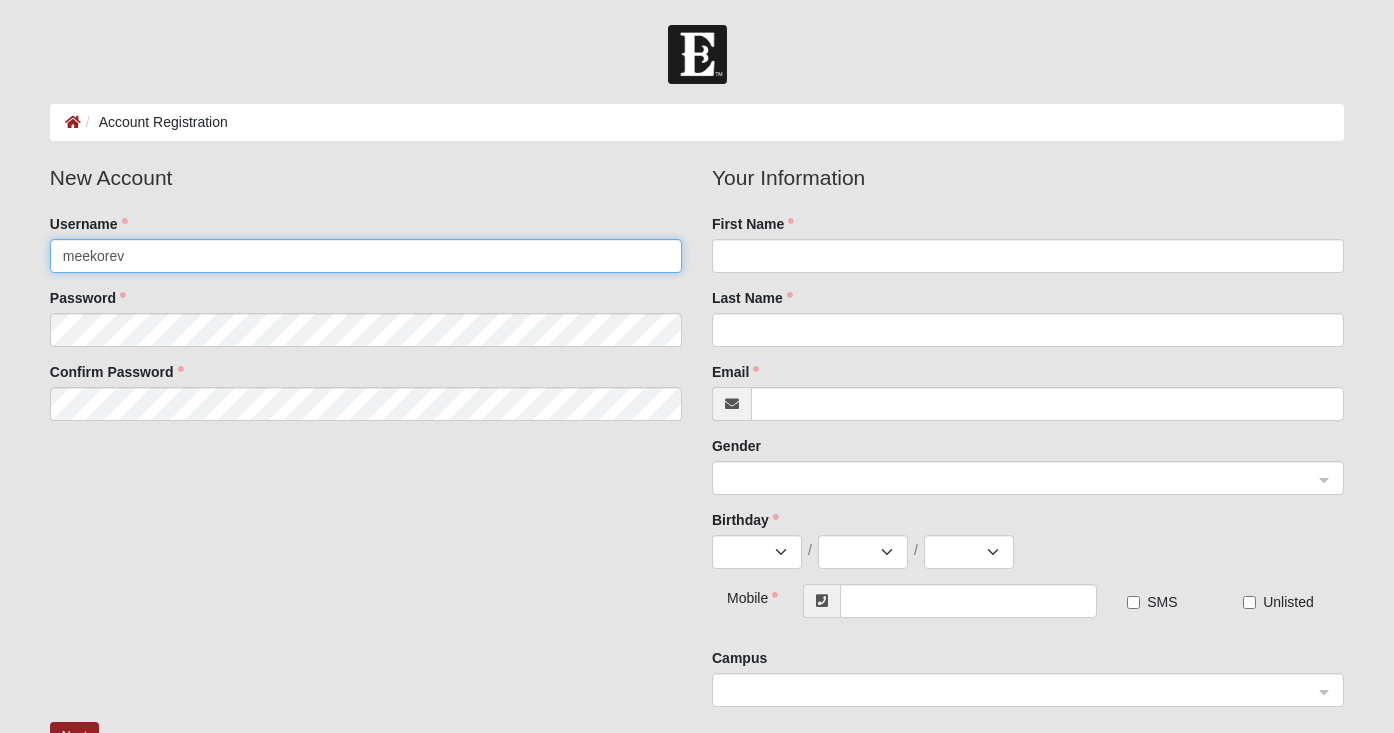 type on "meekorev" 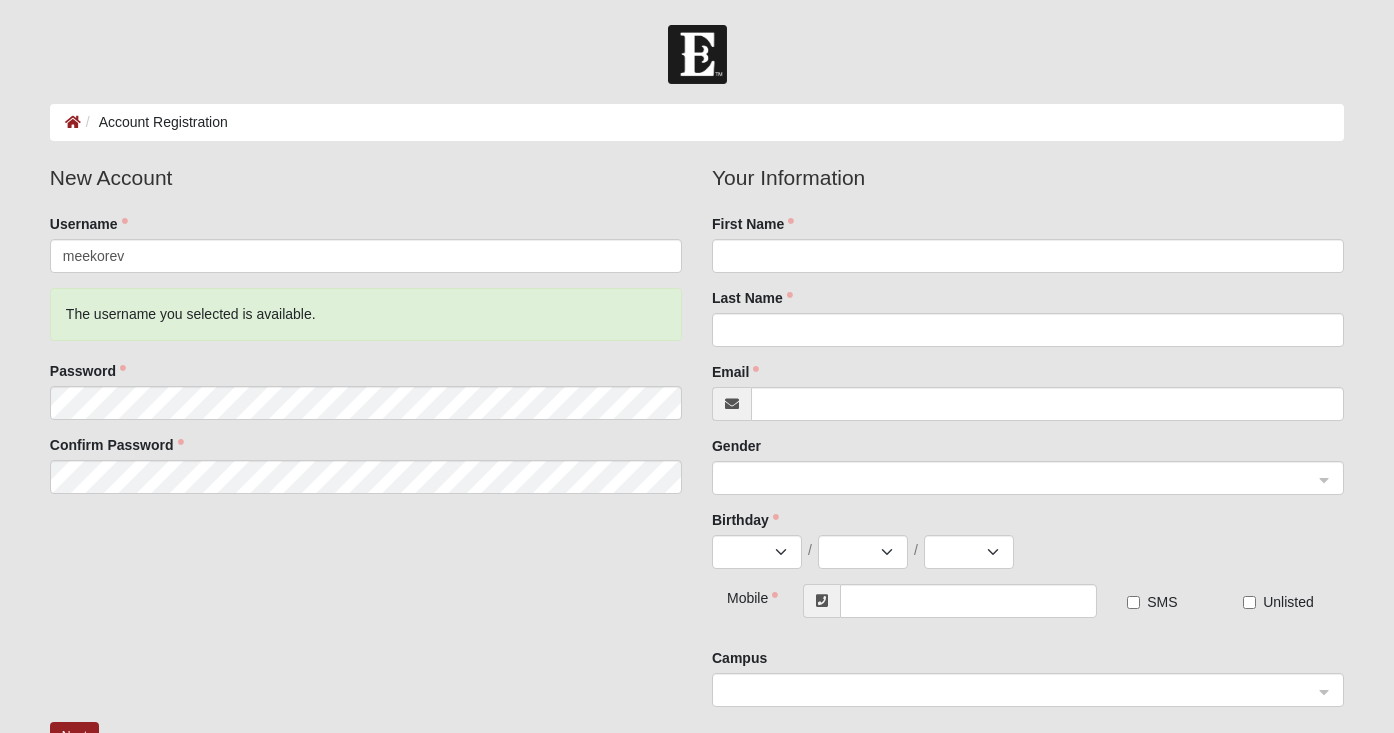 click on "New Account   Username    meekorev   The username you selected is available.   Password        Confirm Password" at bounding box center (366, 335) 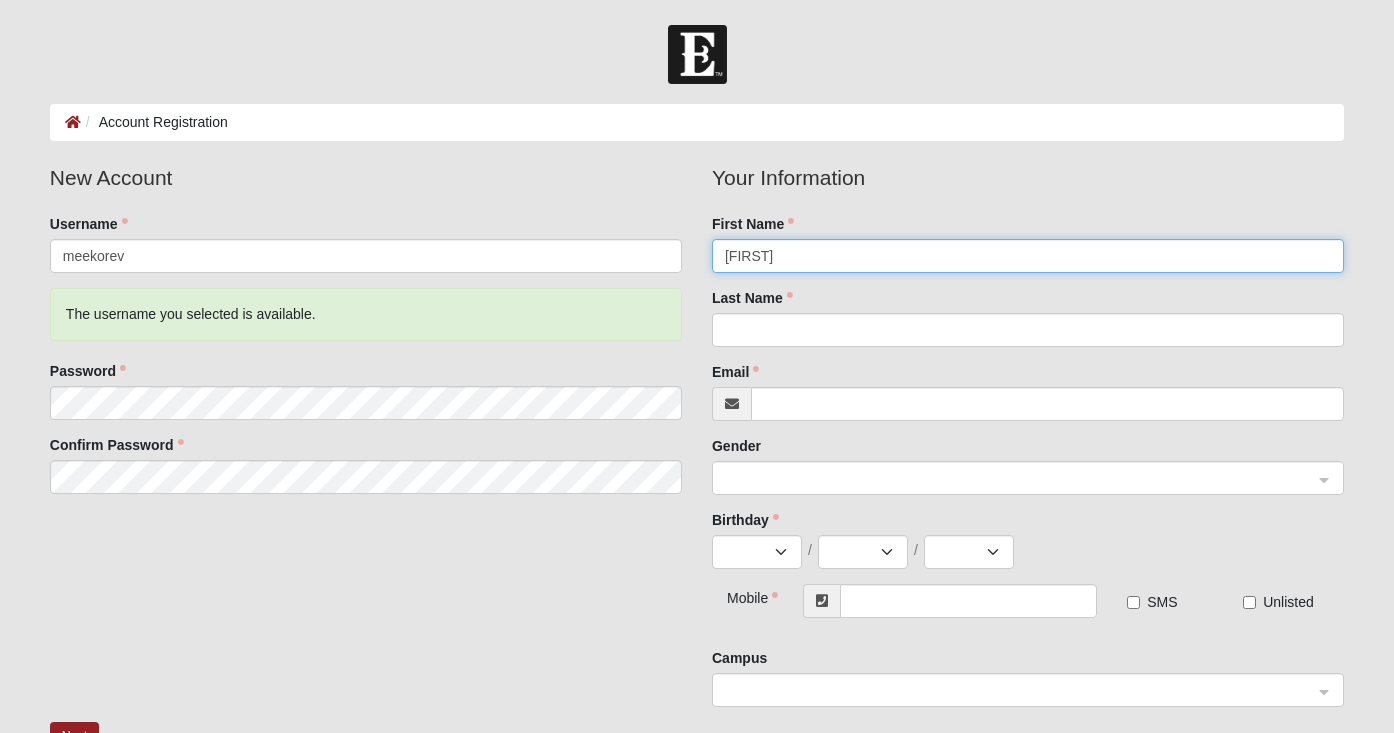 type on "[NICKNAME]" 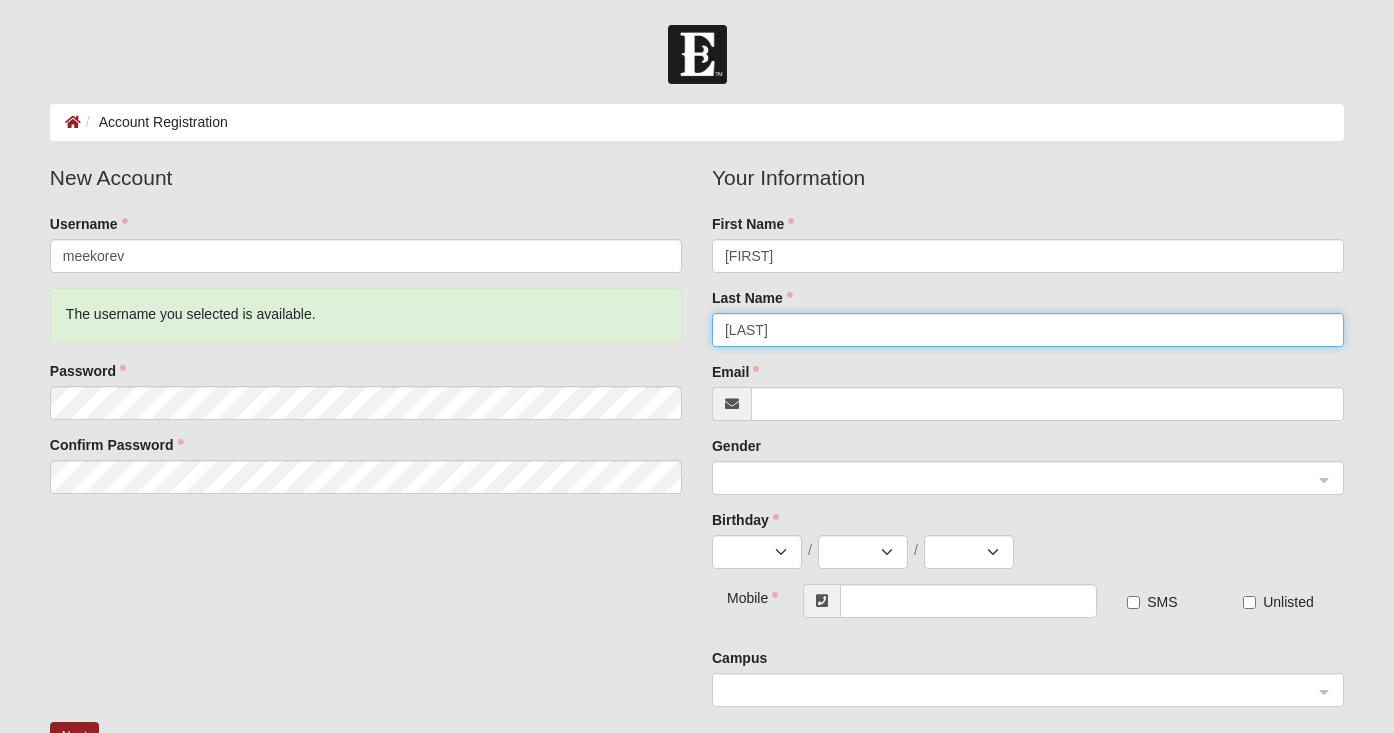 type on "[LAST]" 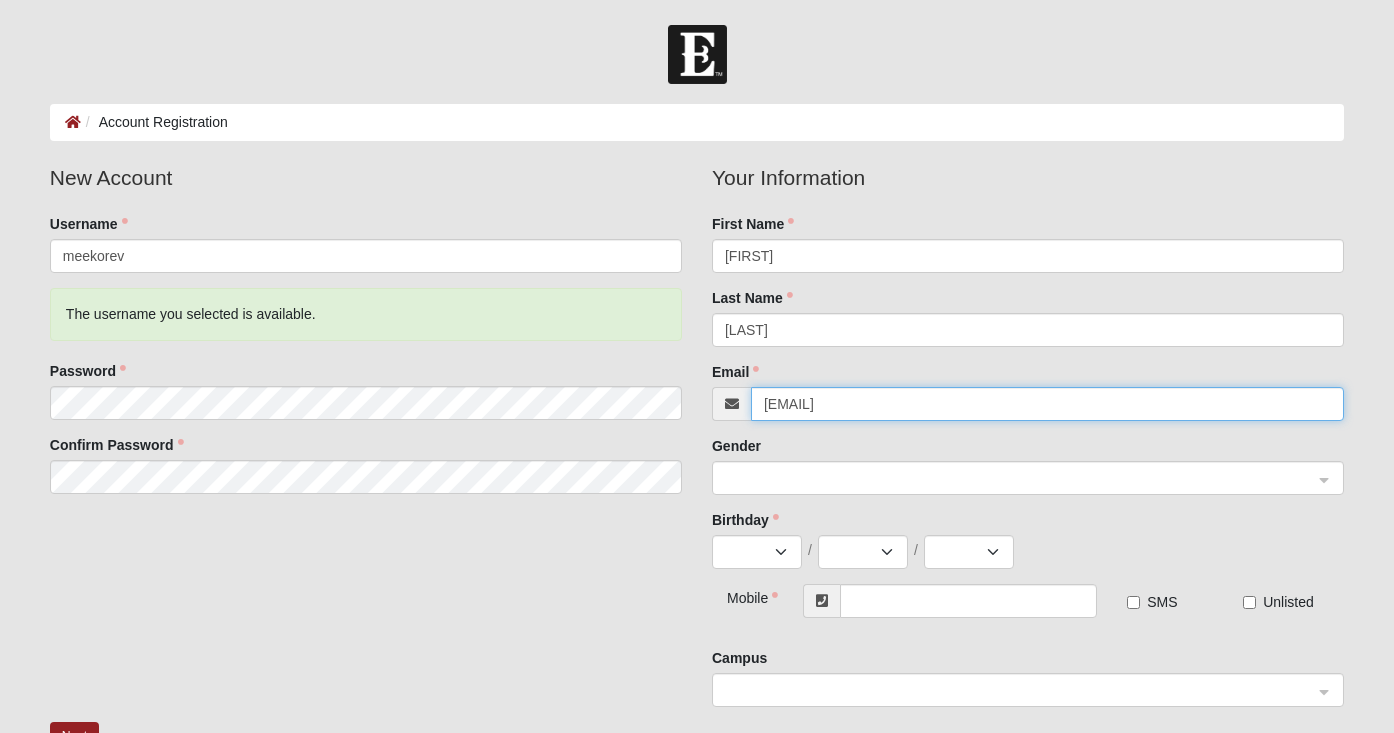 type on "[EMAIL]" 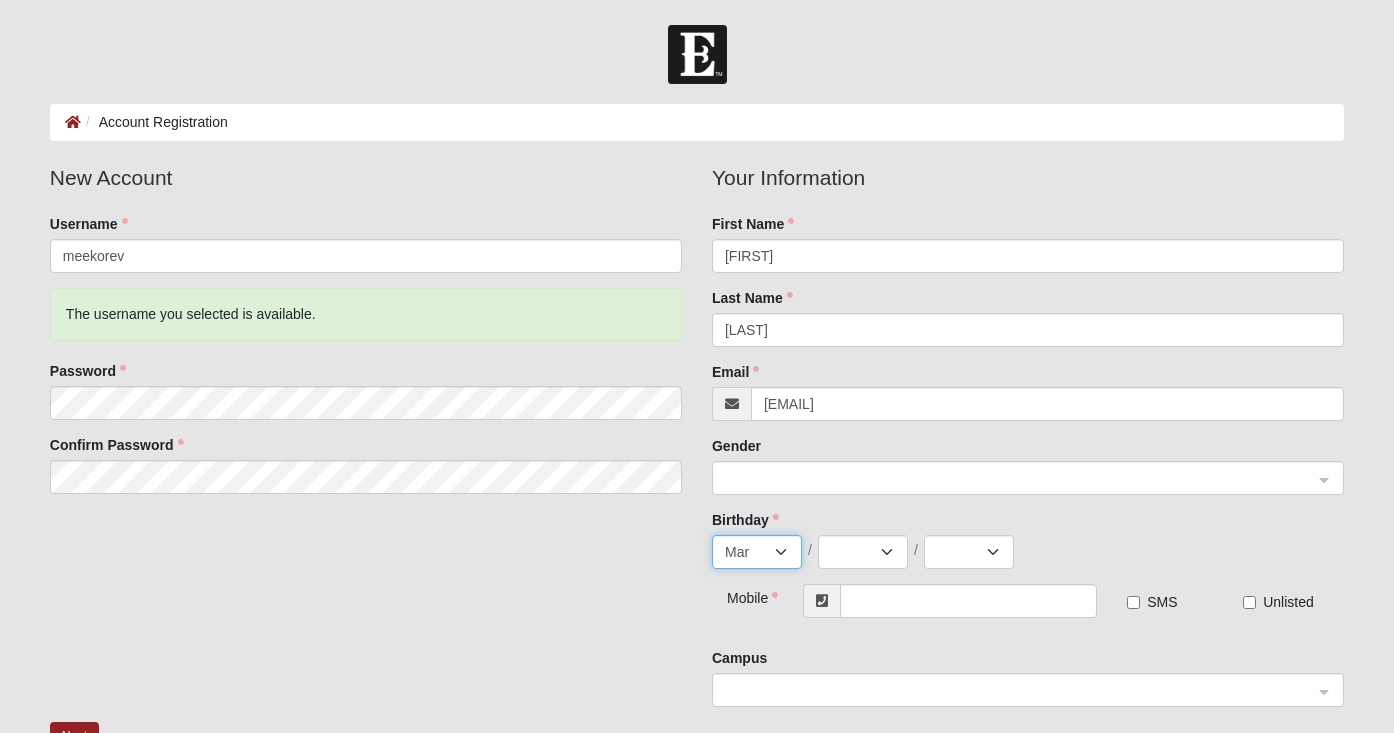 select on "5" 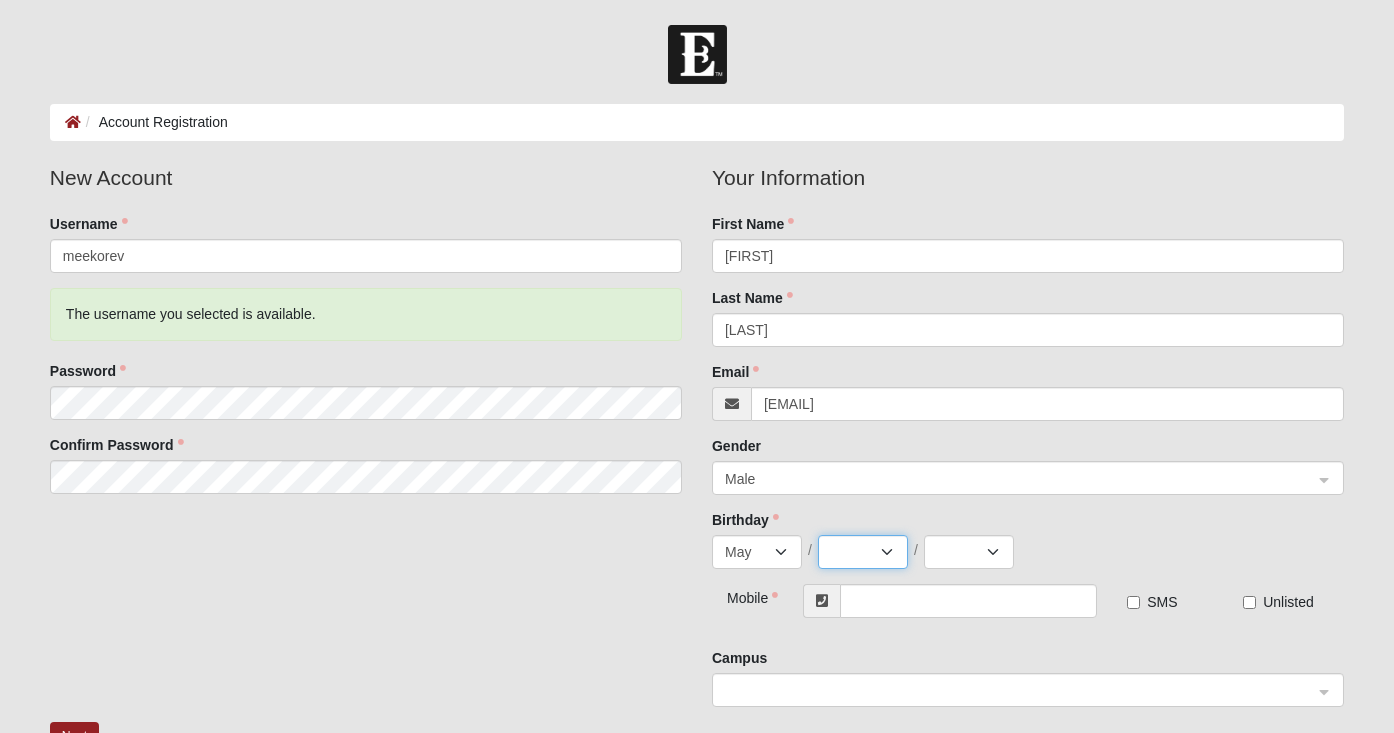 select on "18" 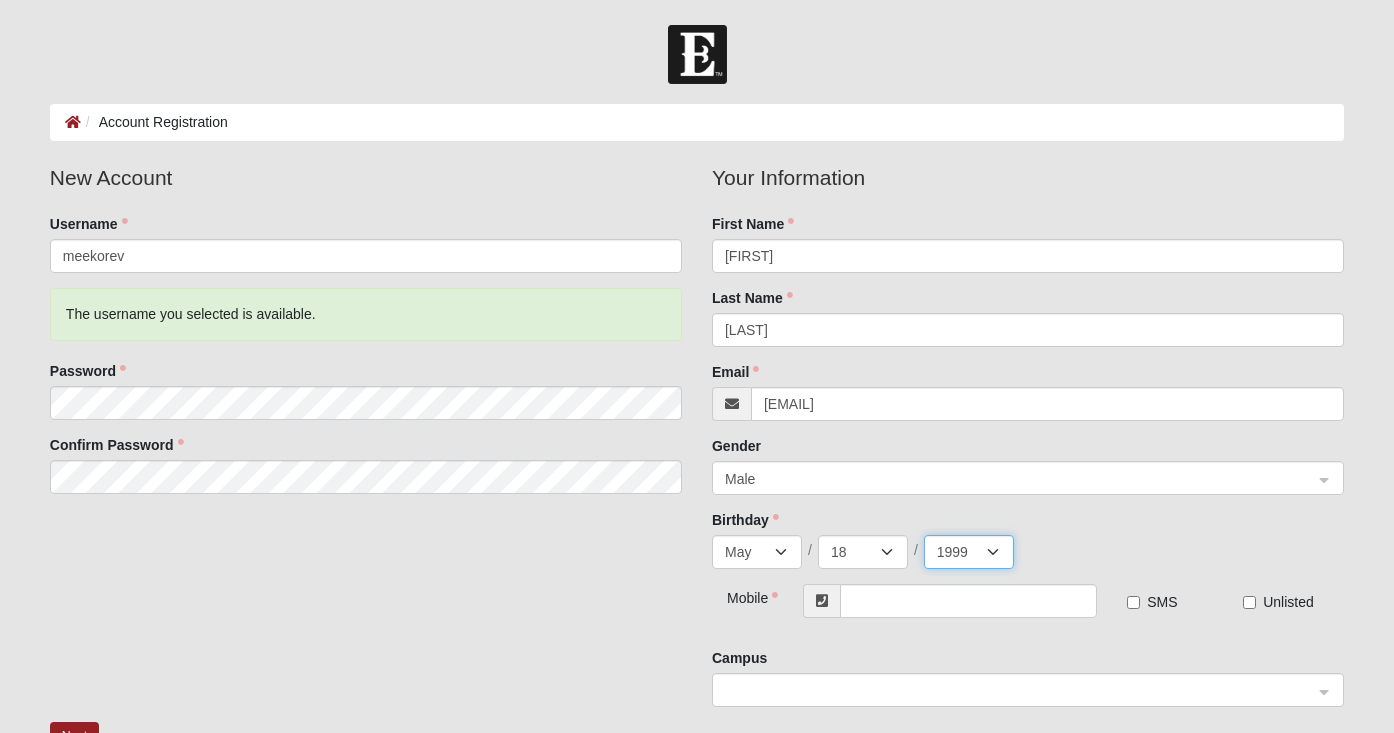 select on "1996" 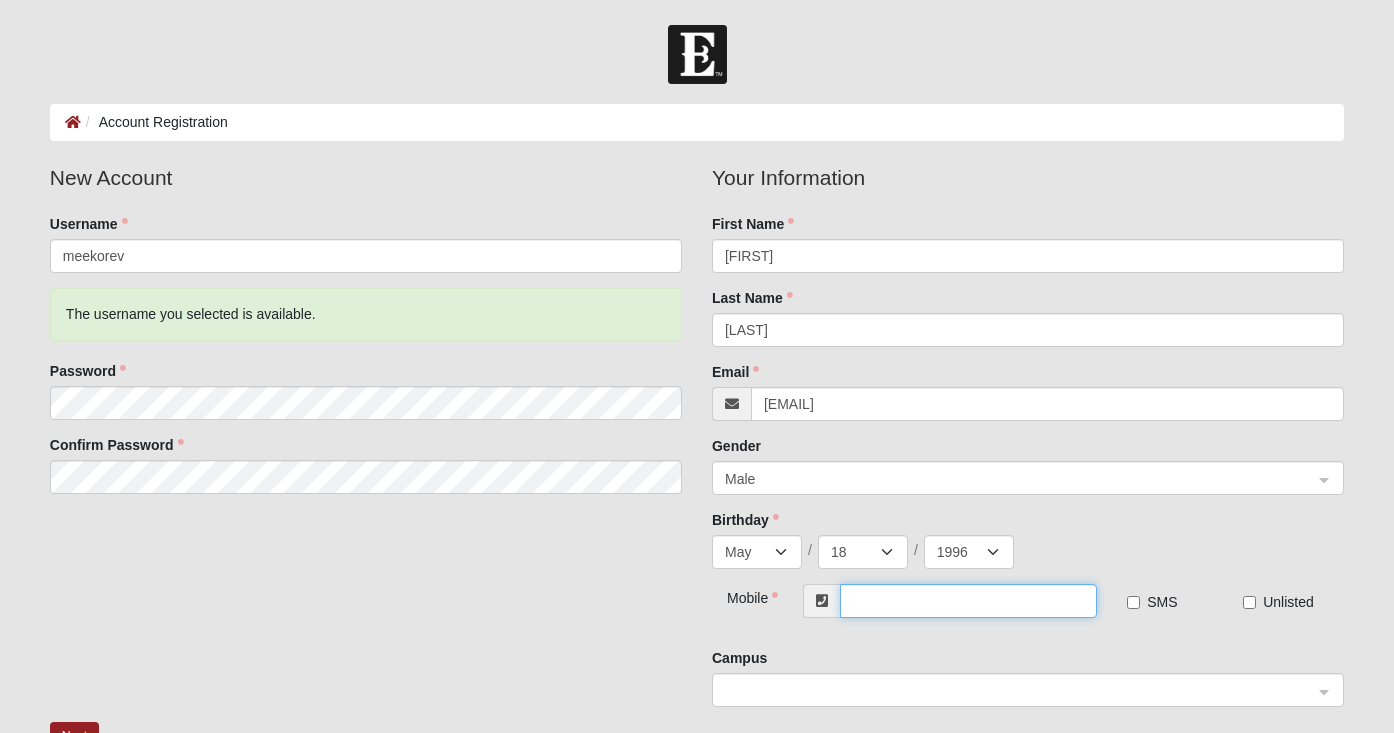 click at bounding box center (969, 601) 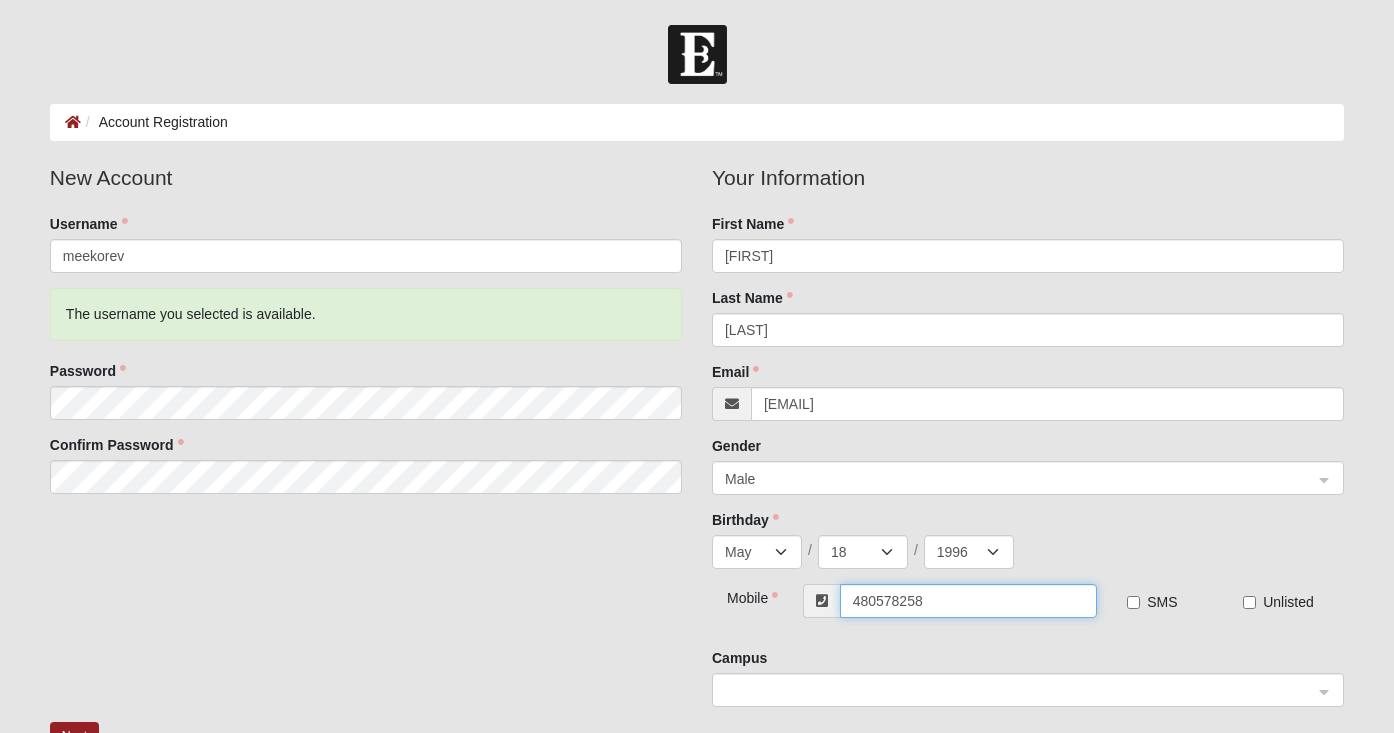 type on "([PHONE])" 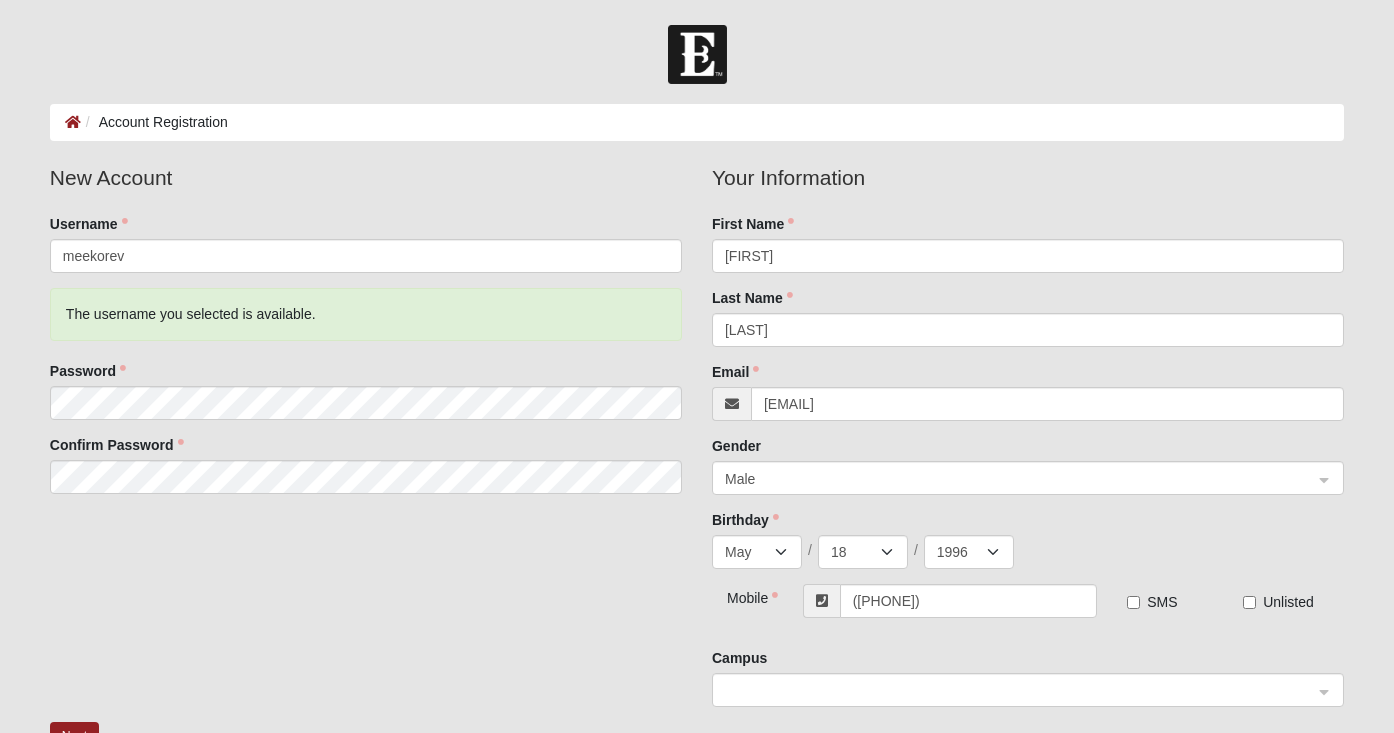 click on "SMS" at bounding box center (1162, 602) 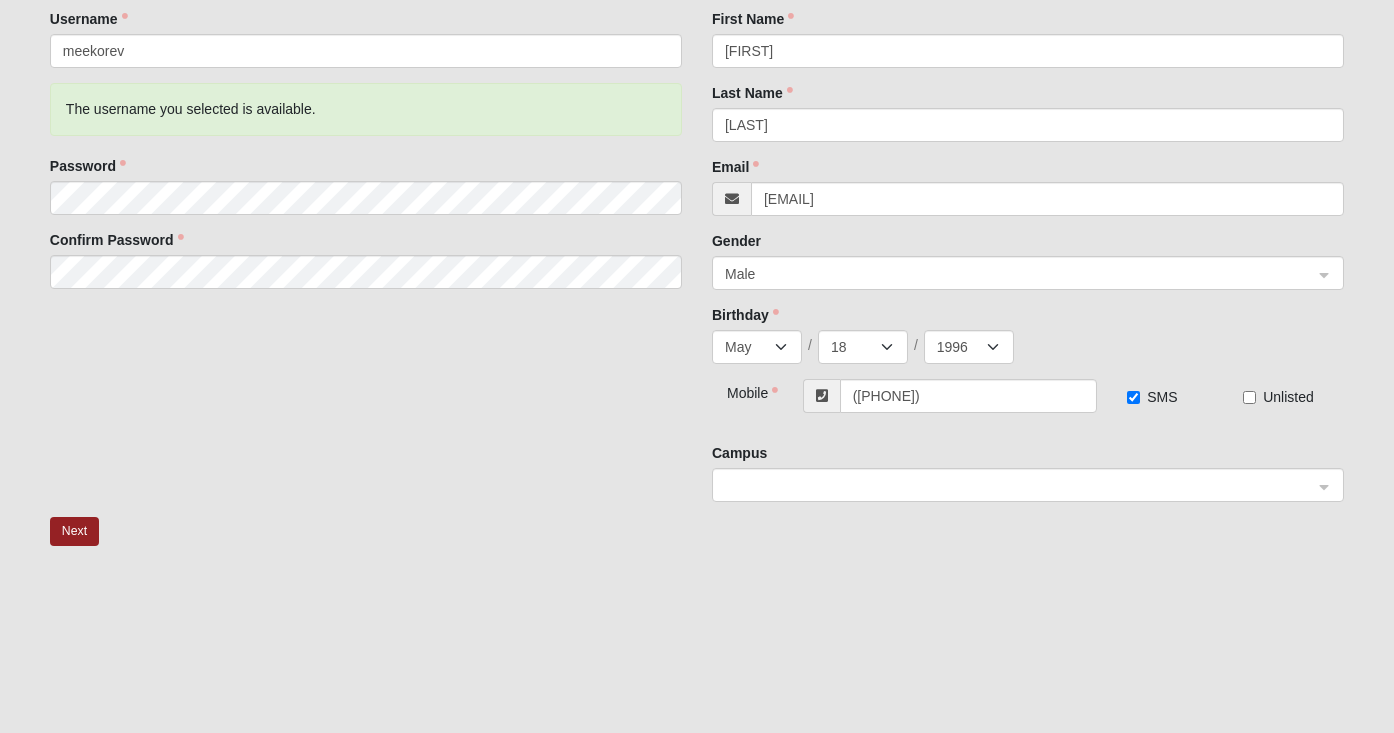 scroll, scrollTop: 207, scrollLeft: 0, axis: vertical 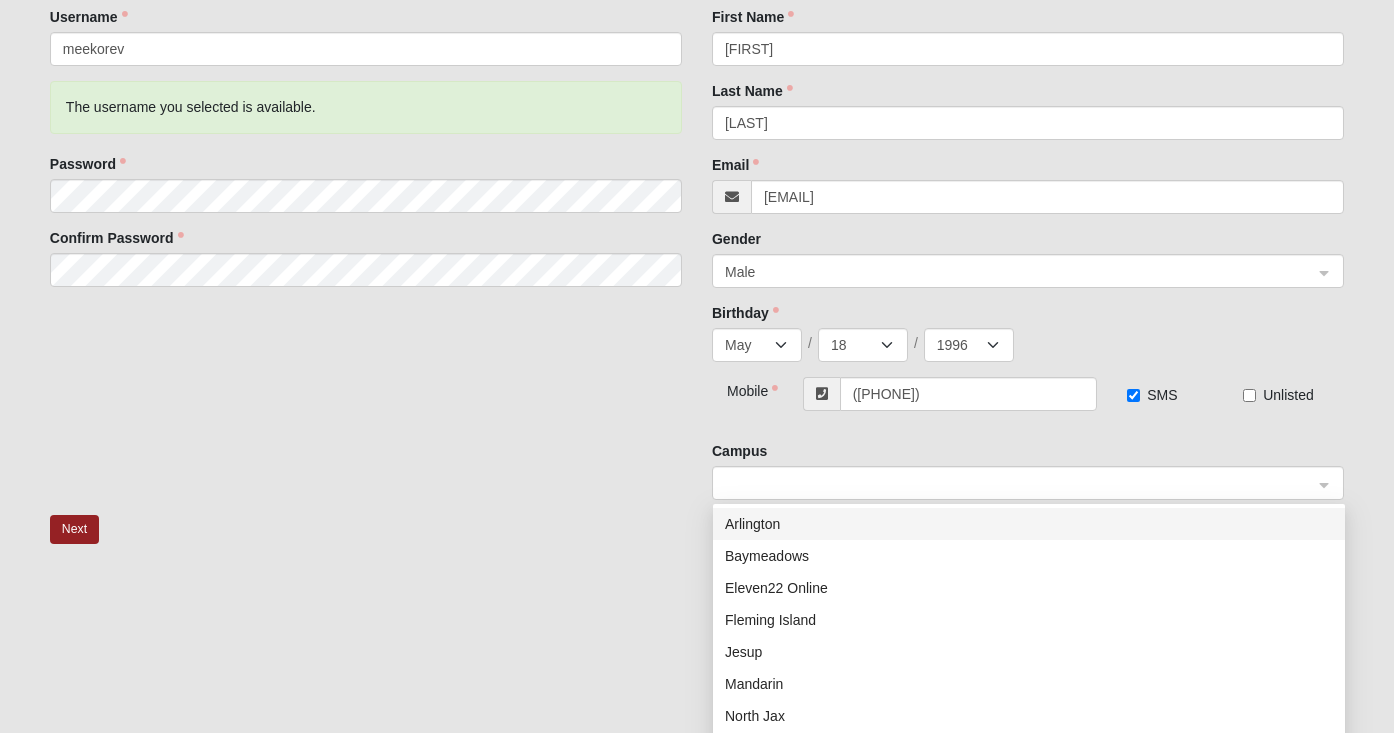 click 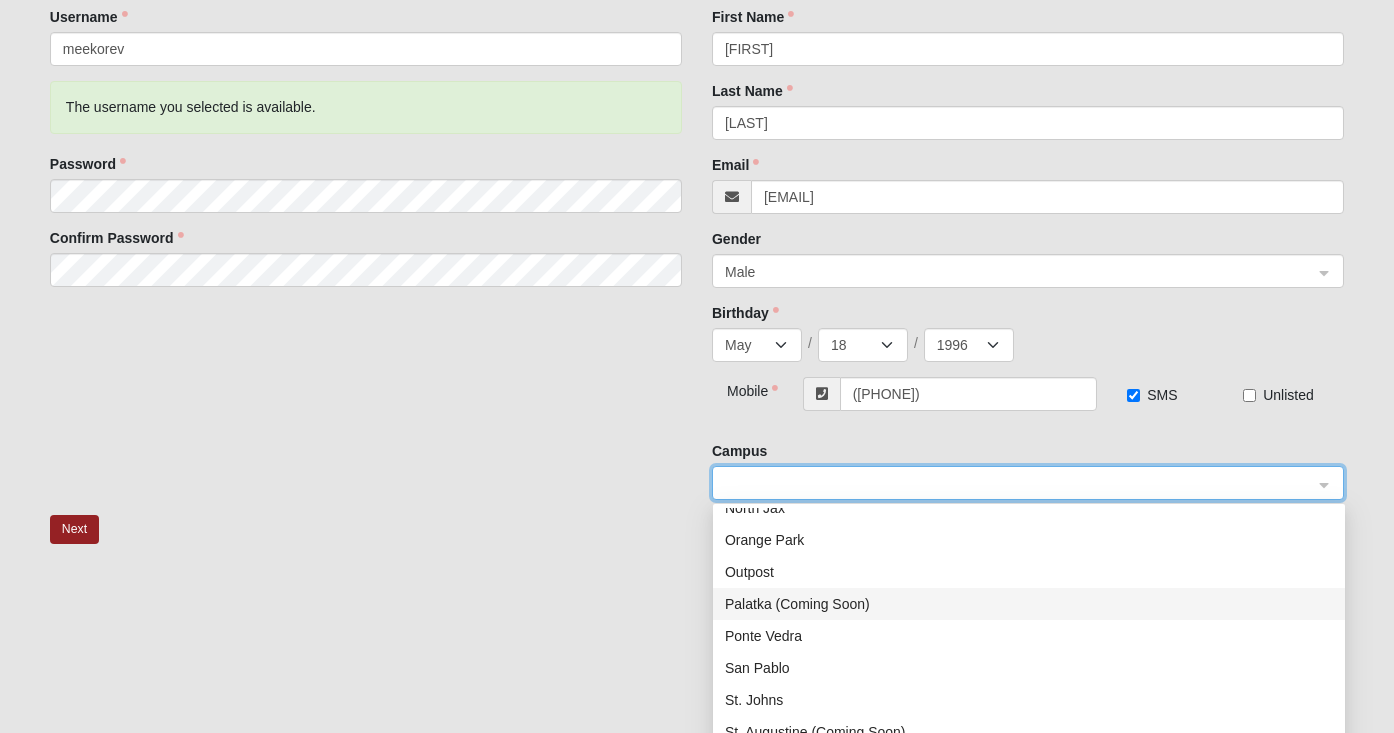 scroll, scrollTop: 209, scrollLeft: 0, axis: vertical 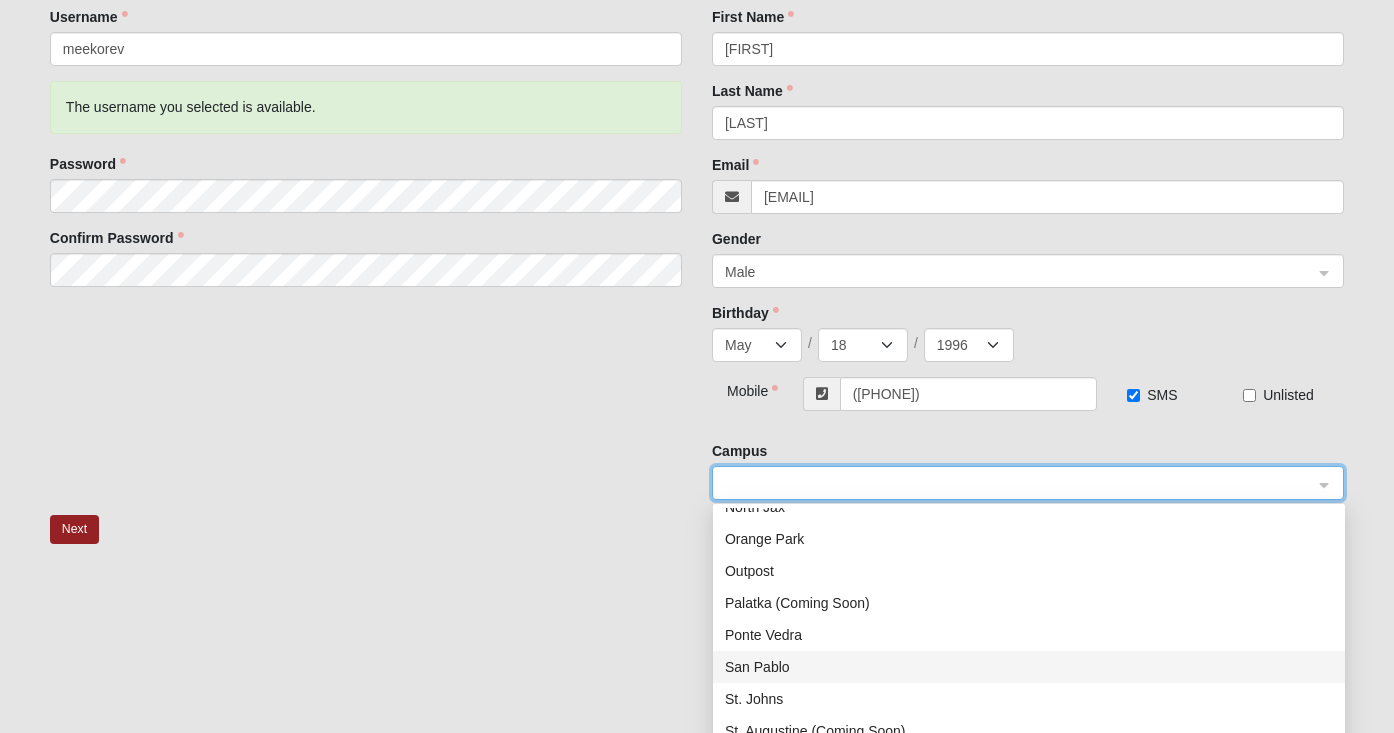 click on "San Pablo" 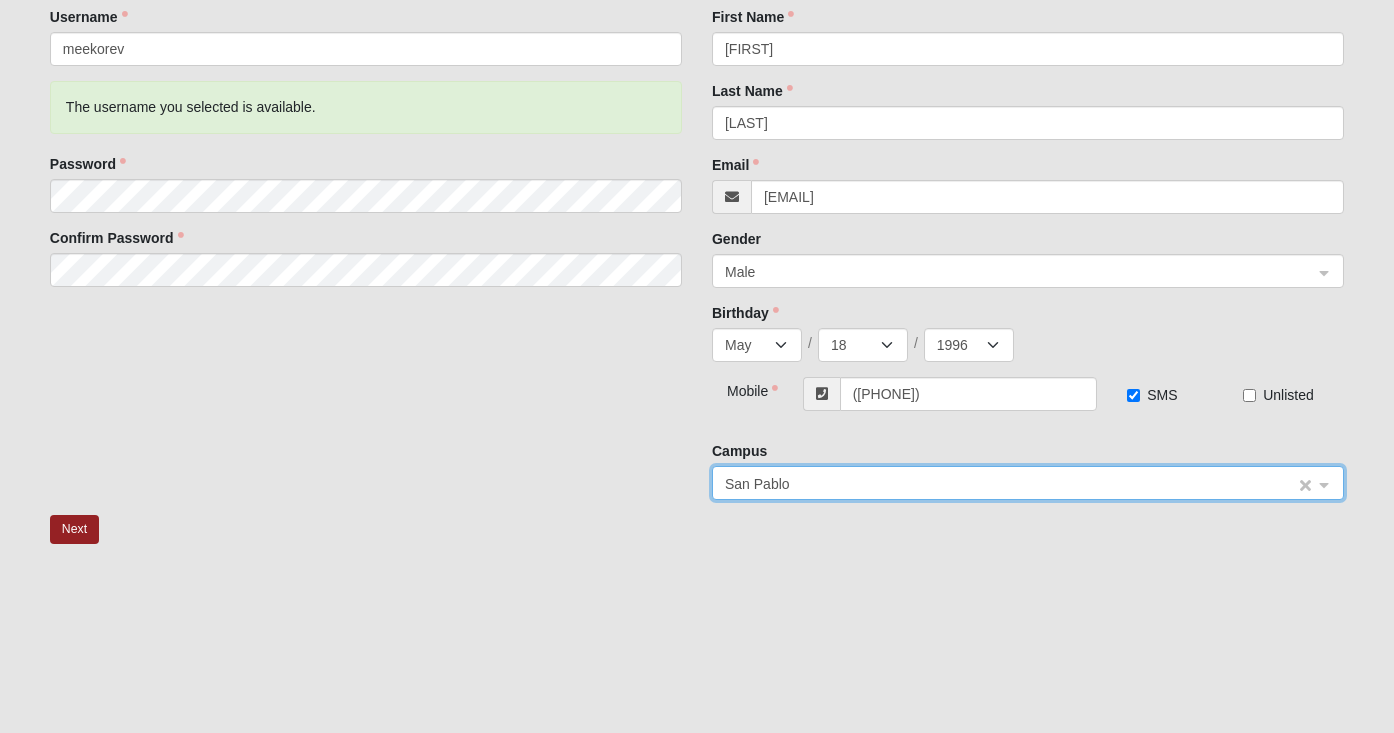 click on "San Pablo" 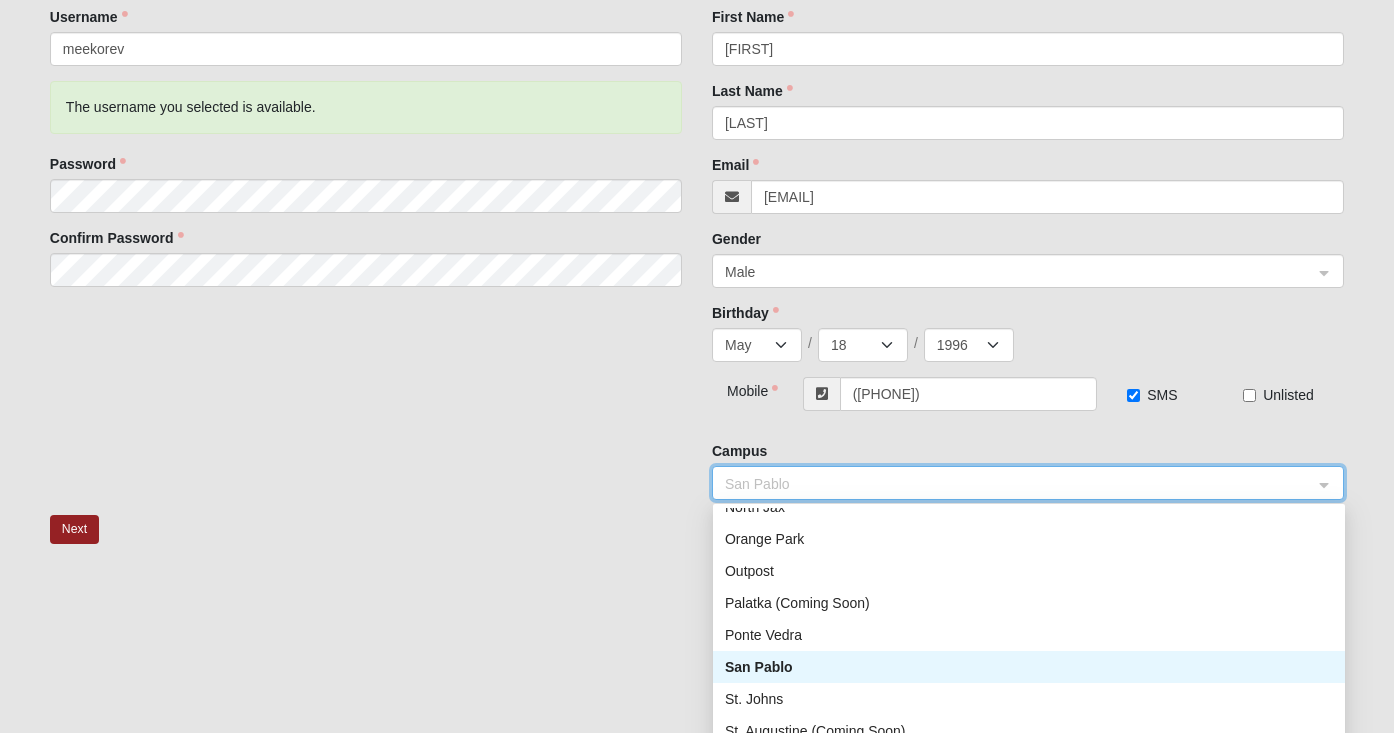 click on "San Pablo" 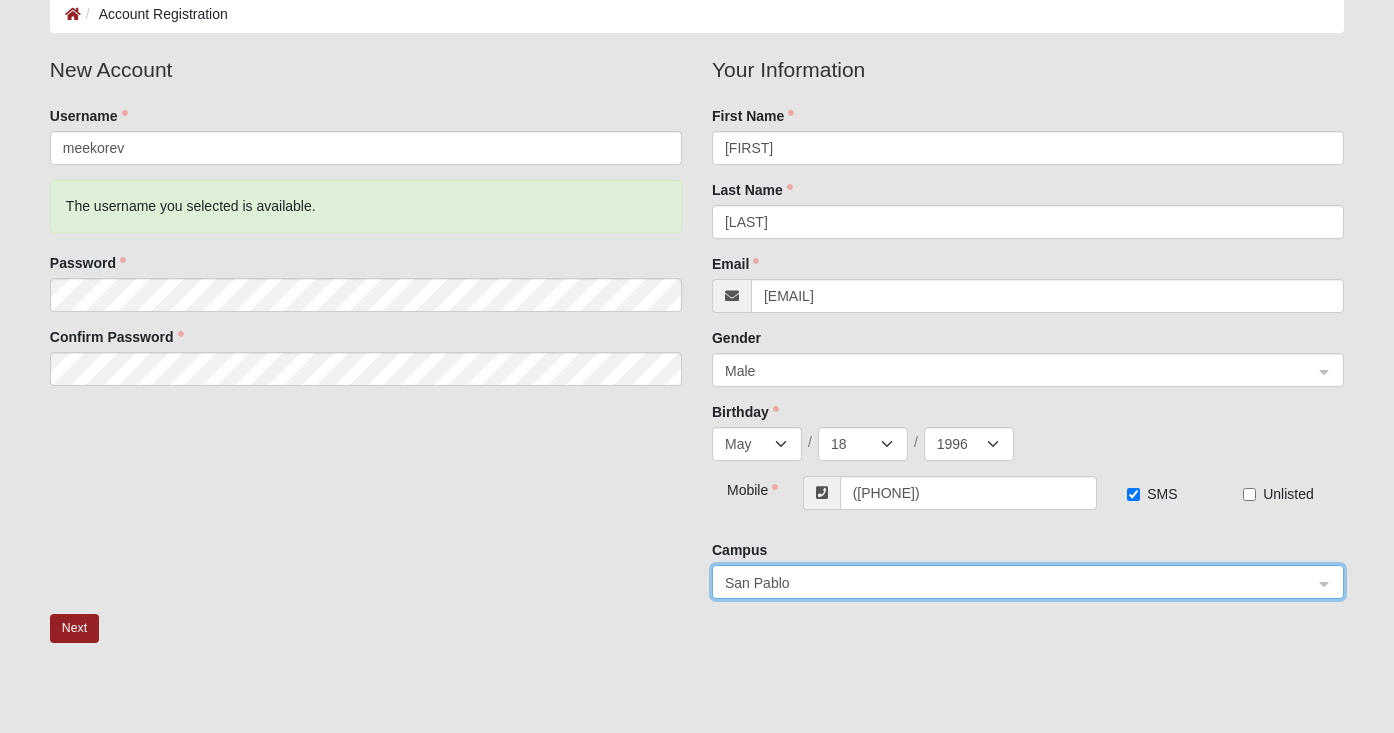 scroll, scrollTop: 108, scrollLeft: 0, axis: vertical 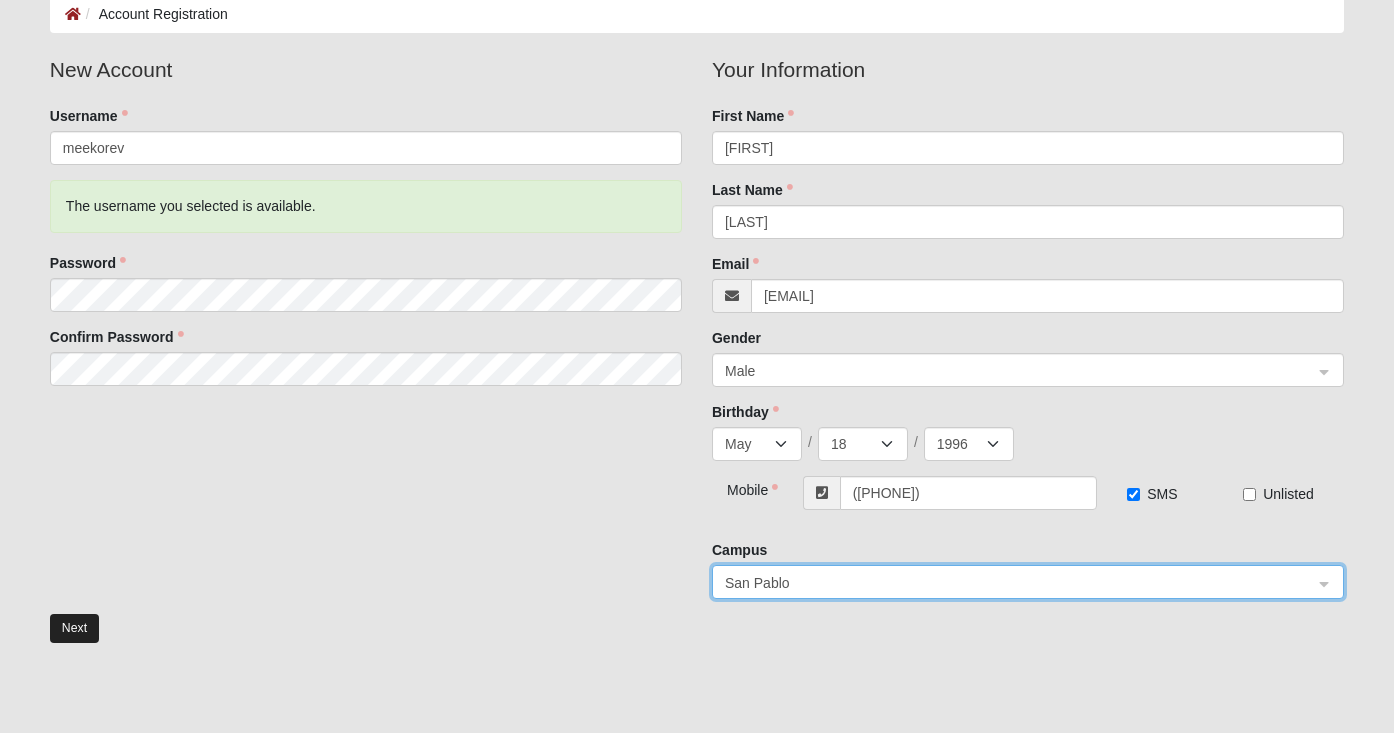 click on "Next" at bounding box center [74, 628] 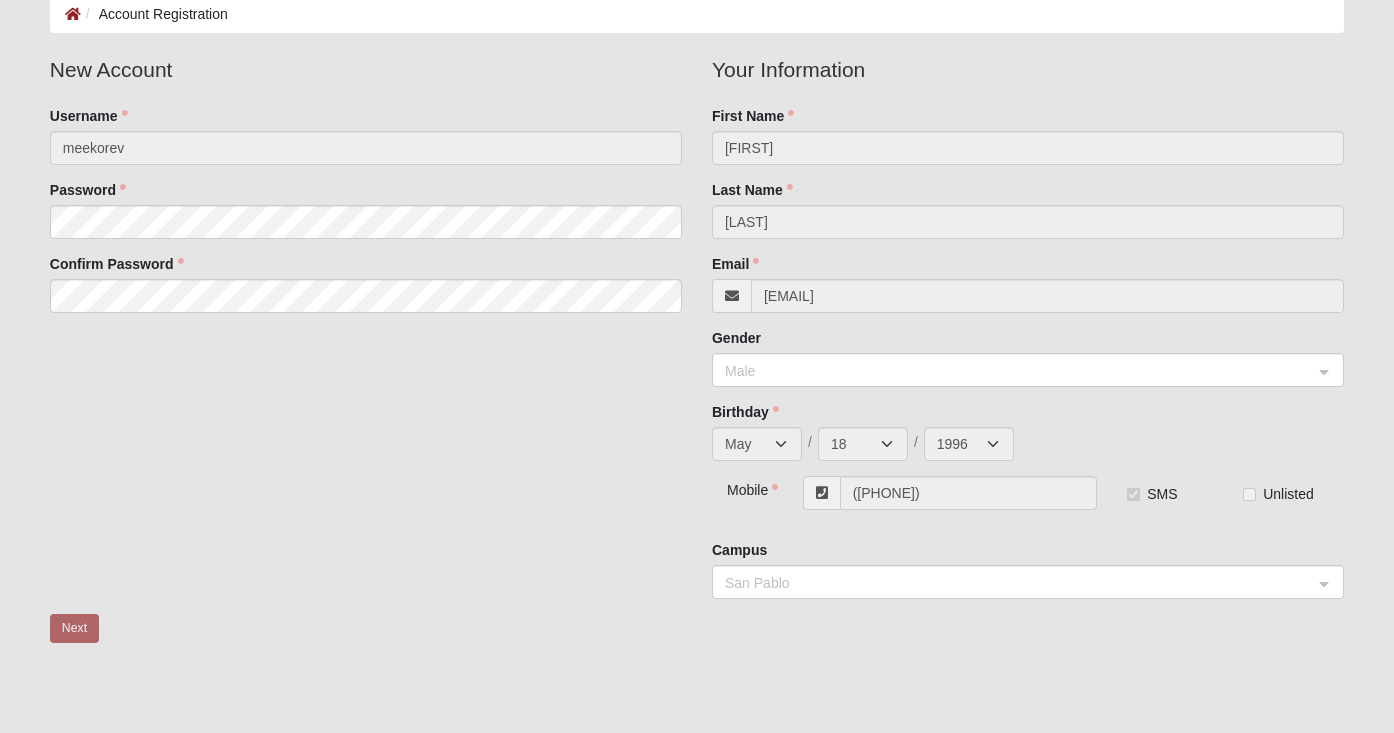 scroll, scrollTop: 0, scrollLeft: 0, axis: both 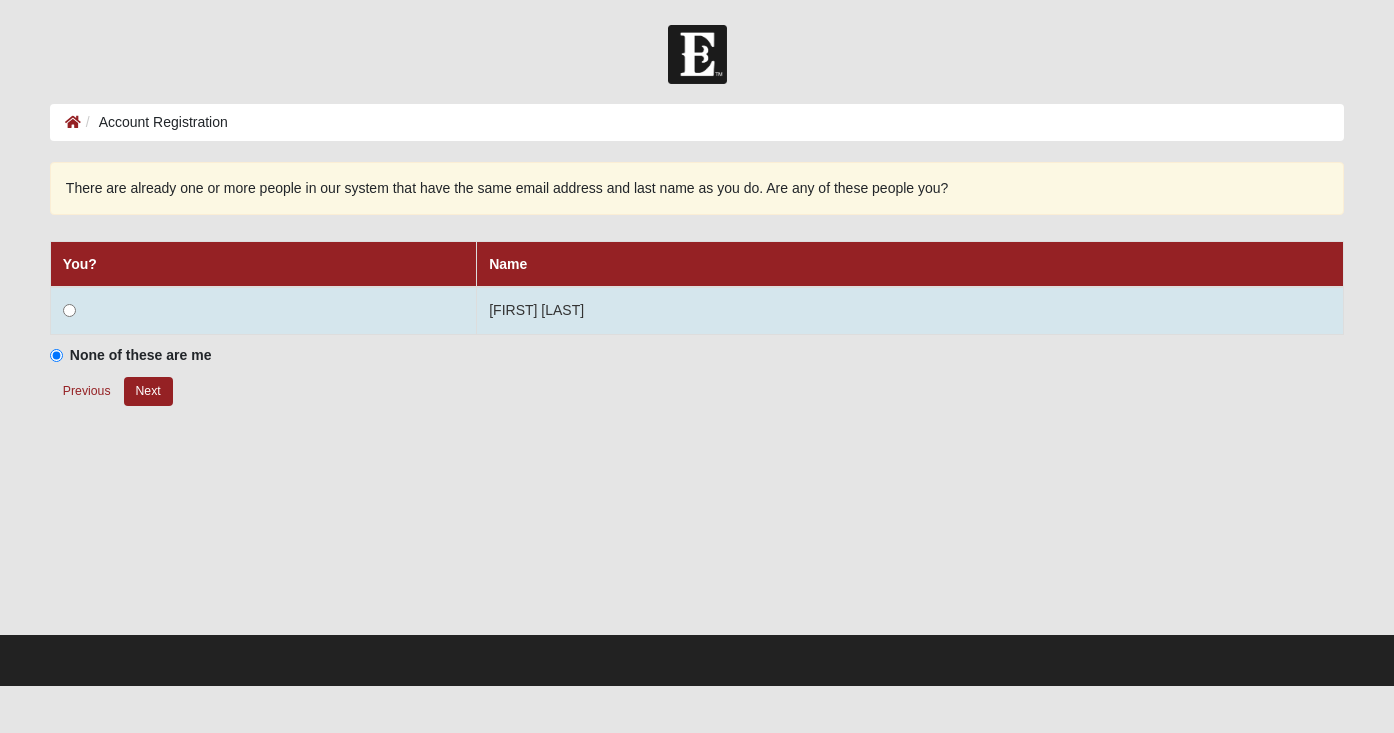 click at bounding box center [263, 311] 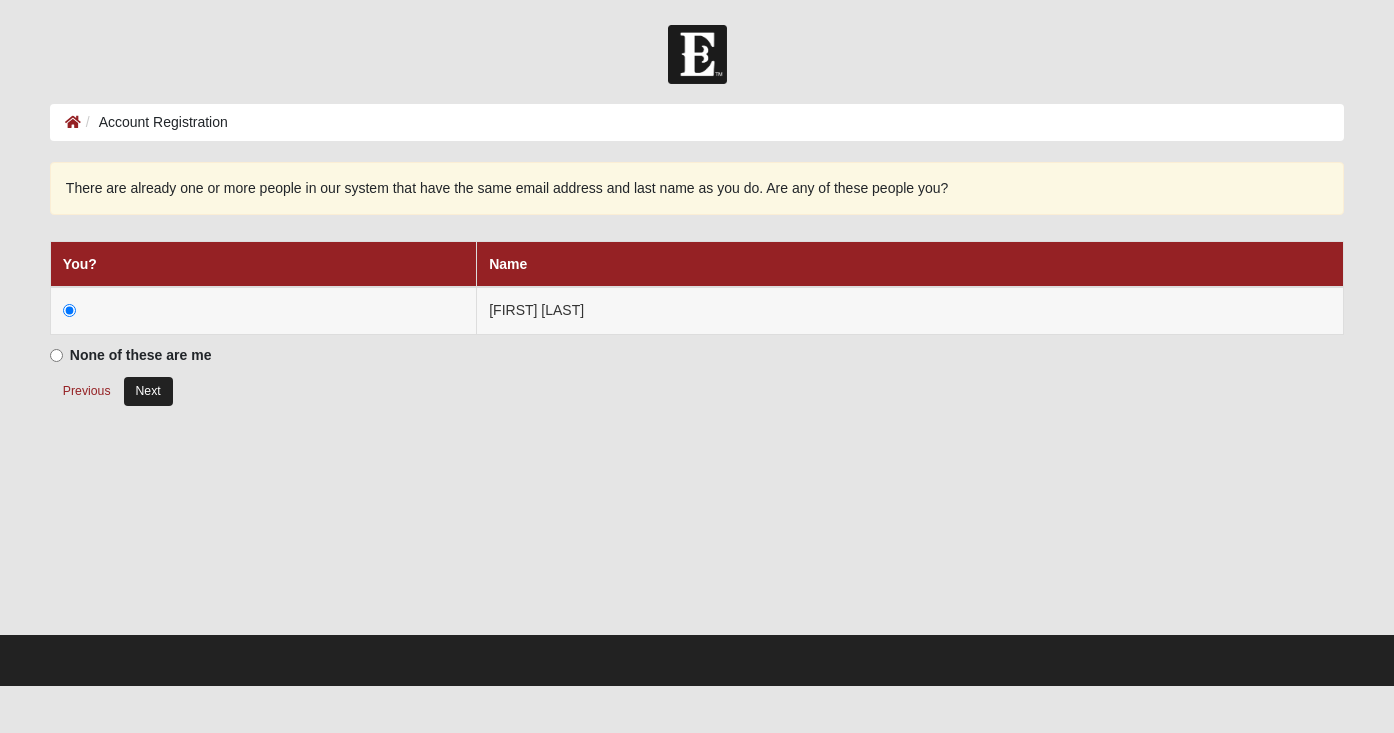click on "Next" at bounding box center [148, 391] 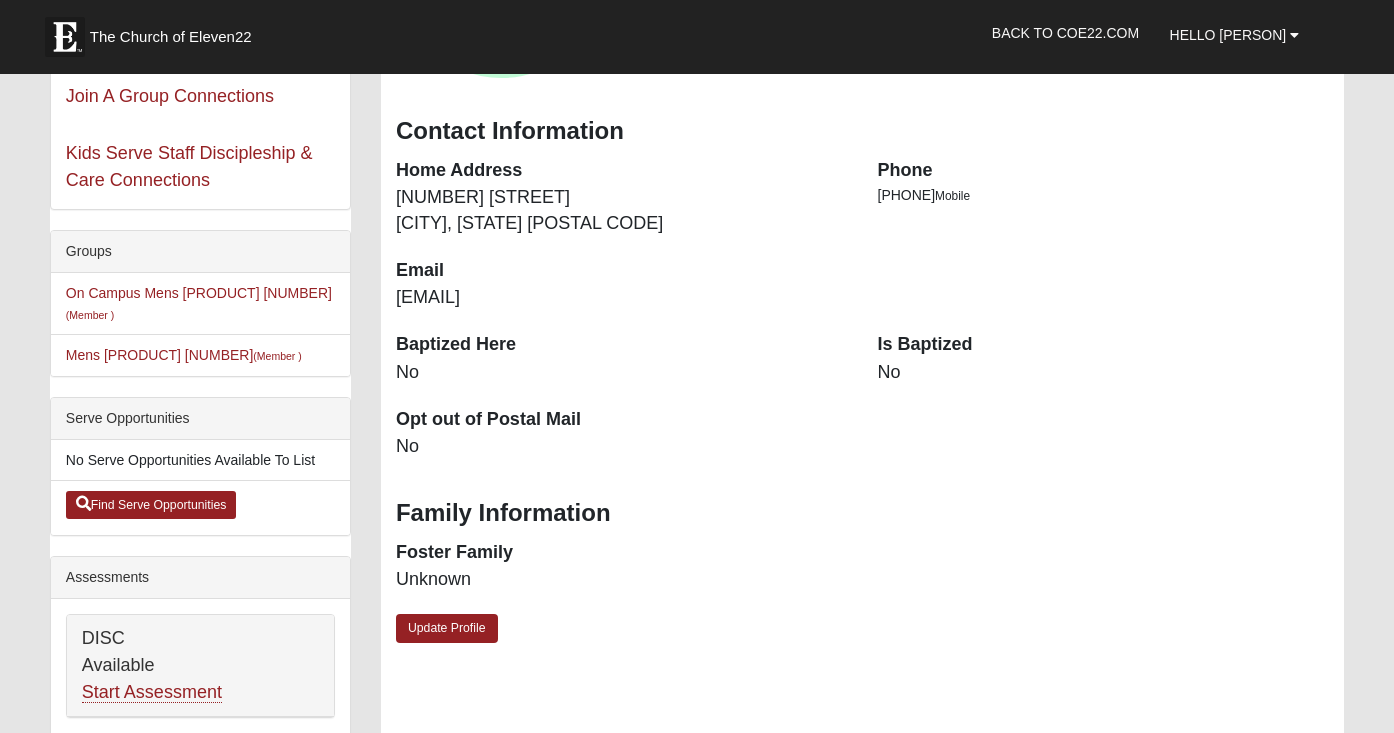 scroll, scrollTop: 323, scrollLeft: 0, axis: vertical 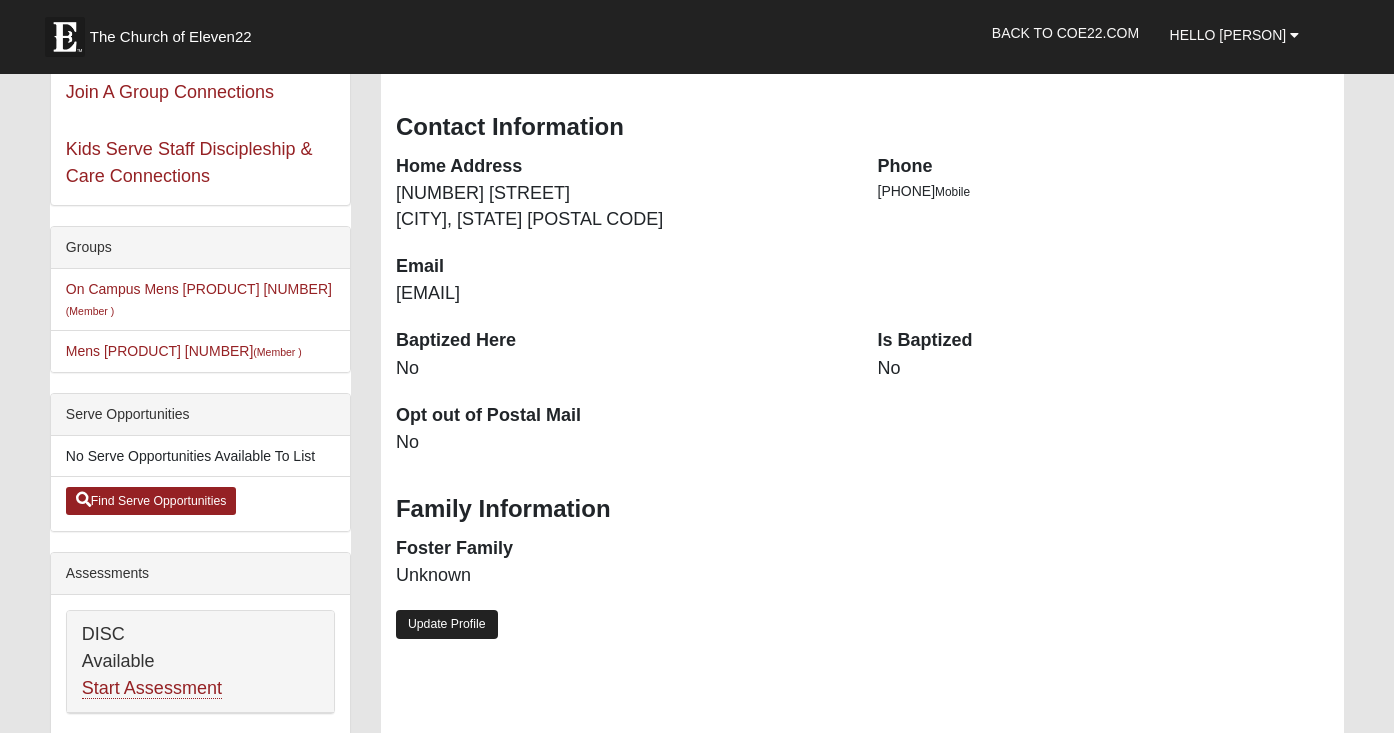 click on "Update Profile" at bounding box center [447, 624] 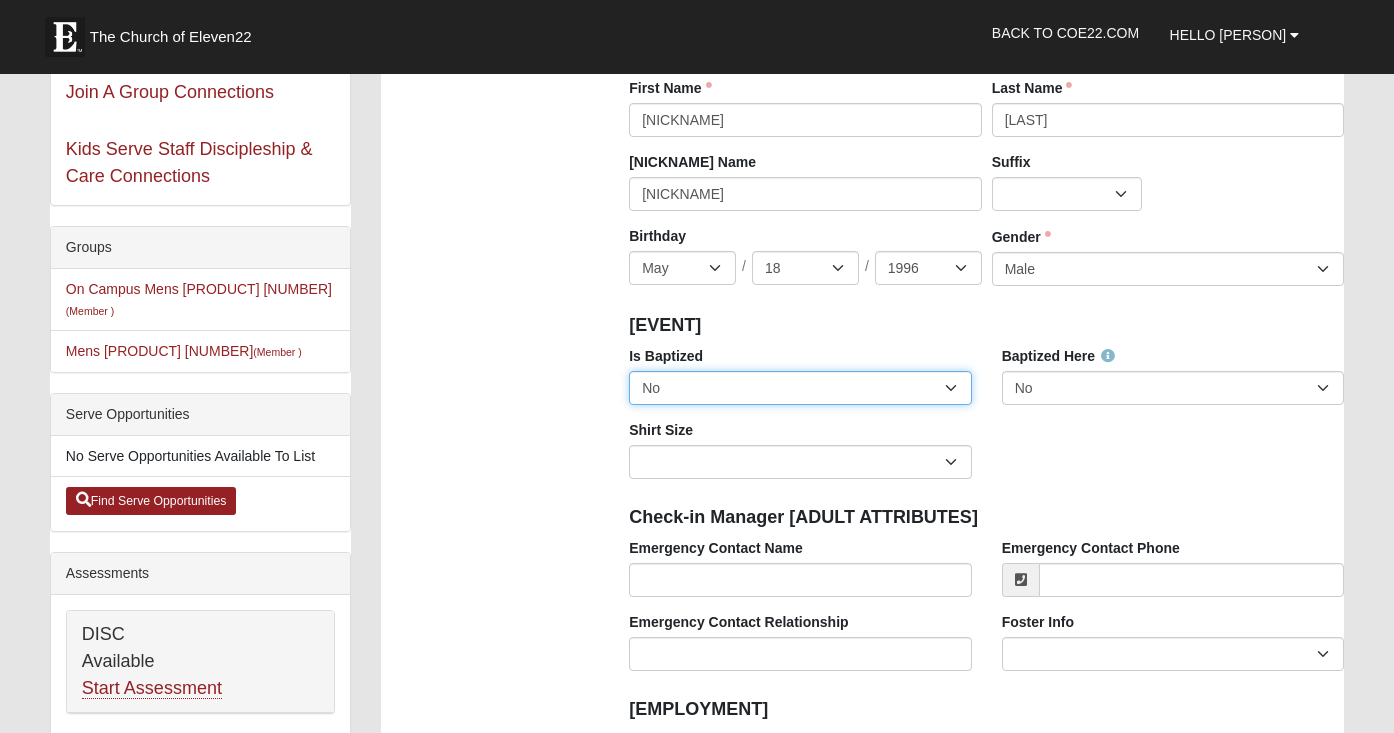 select on "True" 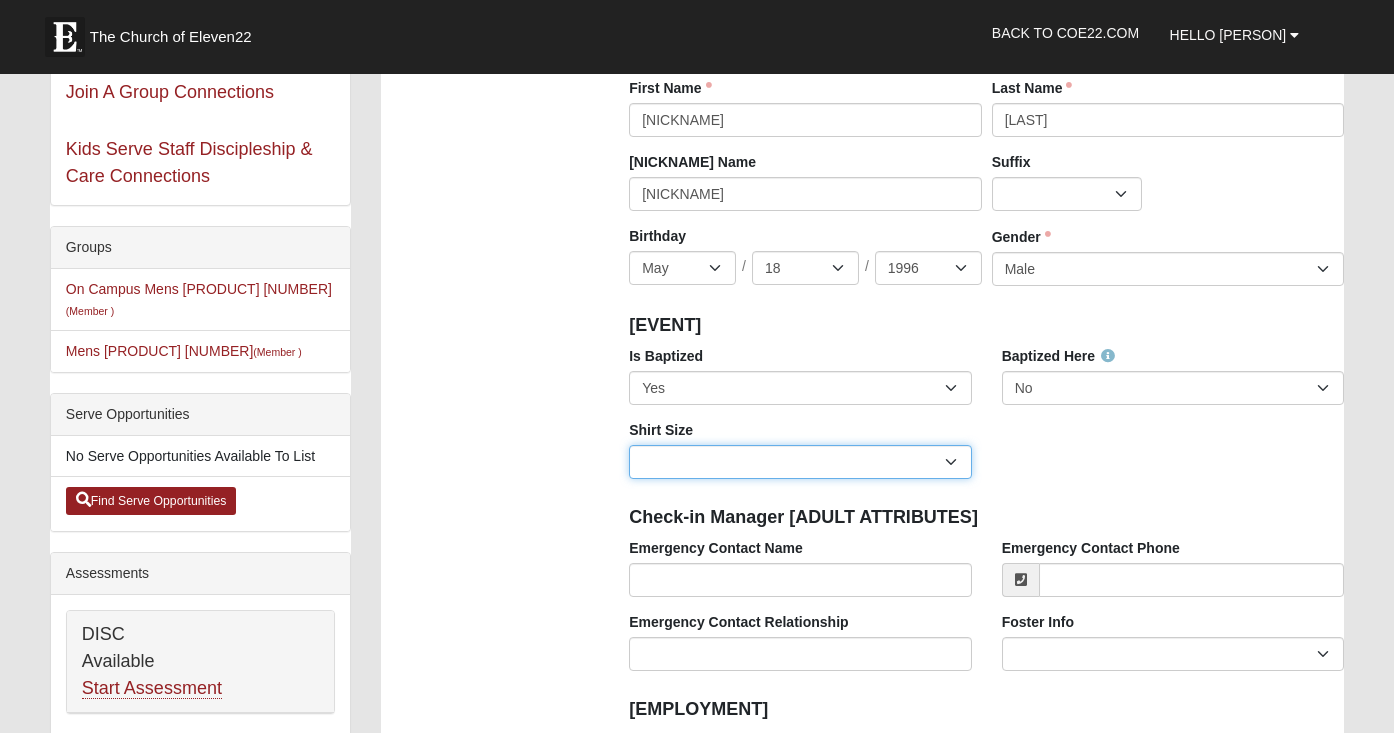 select on "Adult Large" 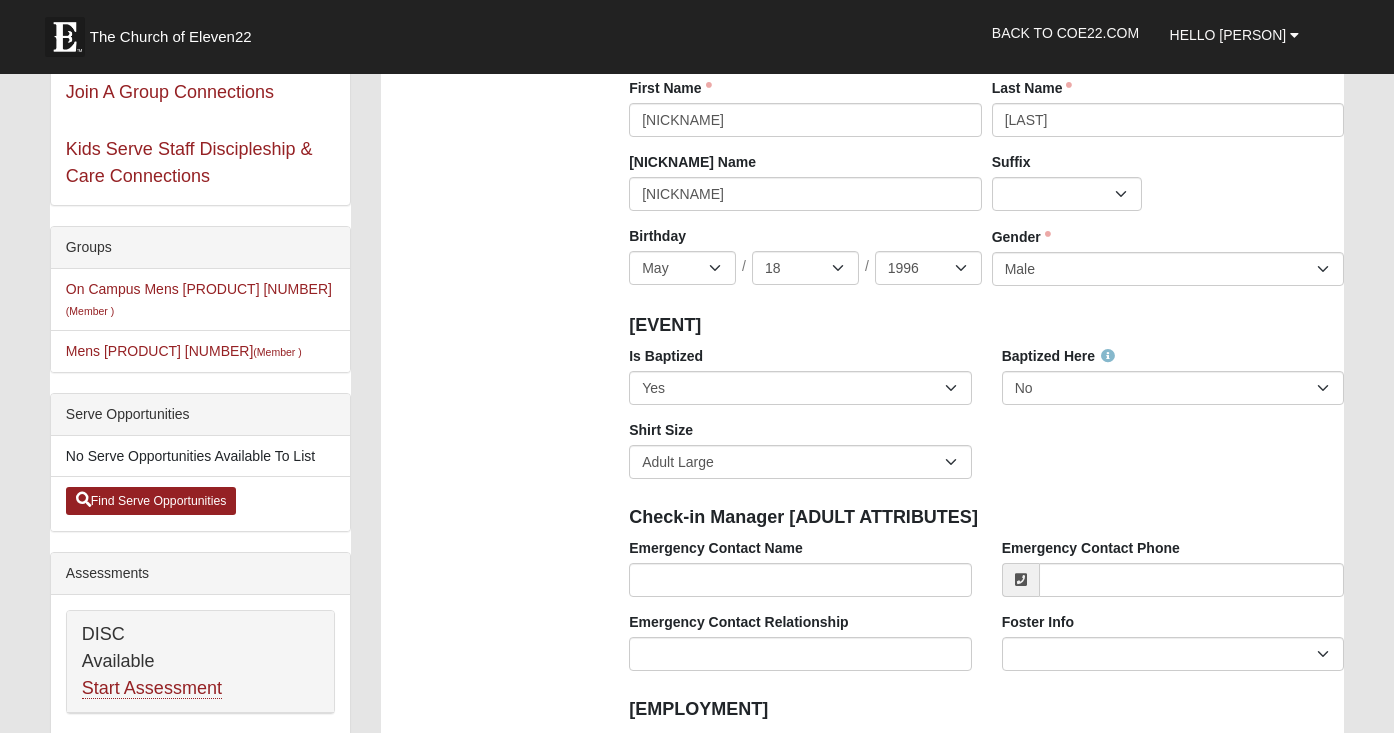 click on "Is Baptized
No
Yes
Baptized Here
No
Yes
Shirt Size
Adult Small
Adult Medium
Adult Large
Adult XL
Adult XXL
Adult 3XL
Adult 4XL
Youth Small
Youth Medium
Youth Large" at bounding box center (986, 420) 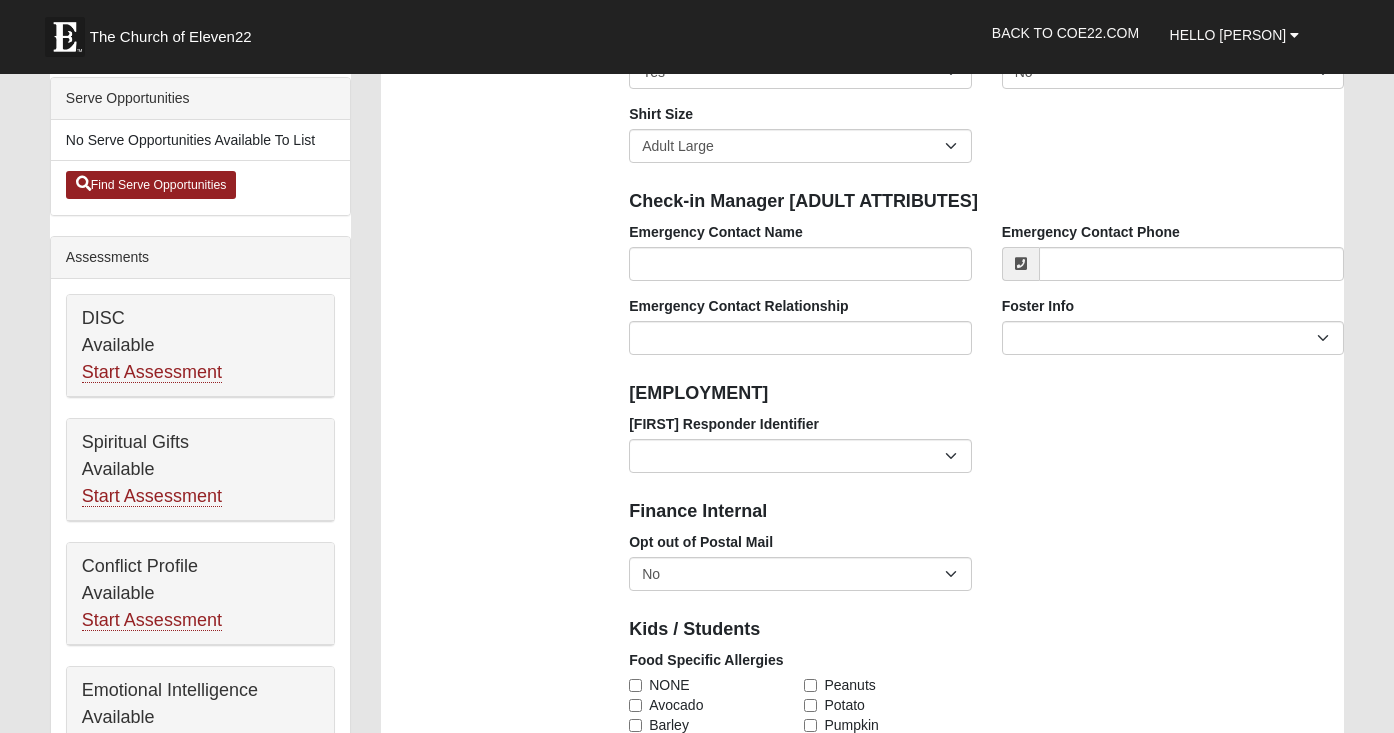 scroll, scrollTop: 640, scrollLeft: 0, axis: vertical 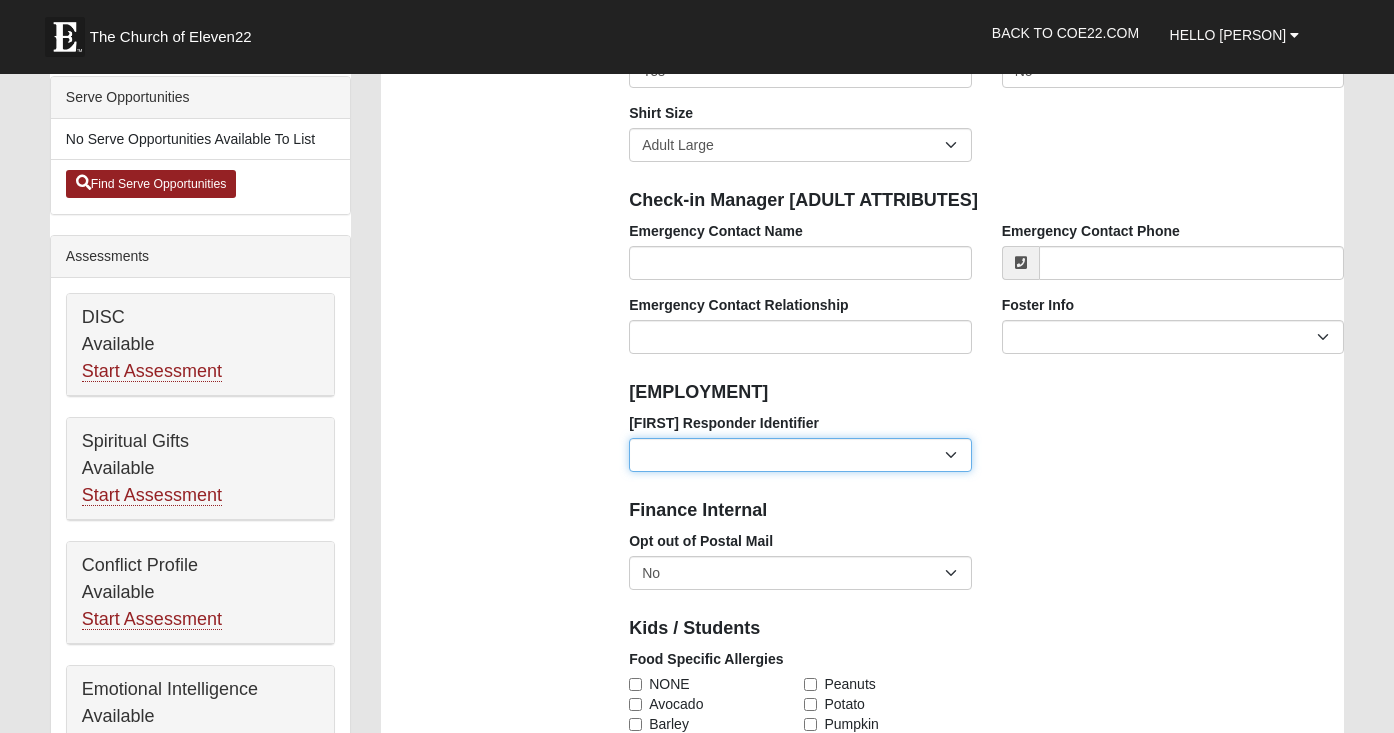 select on "2493" 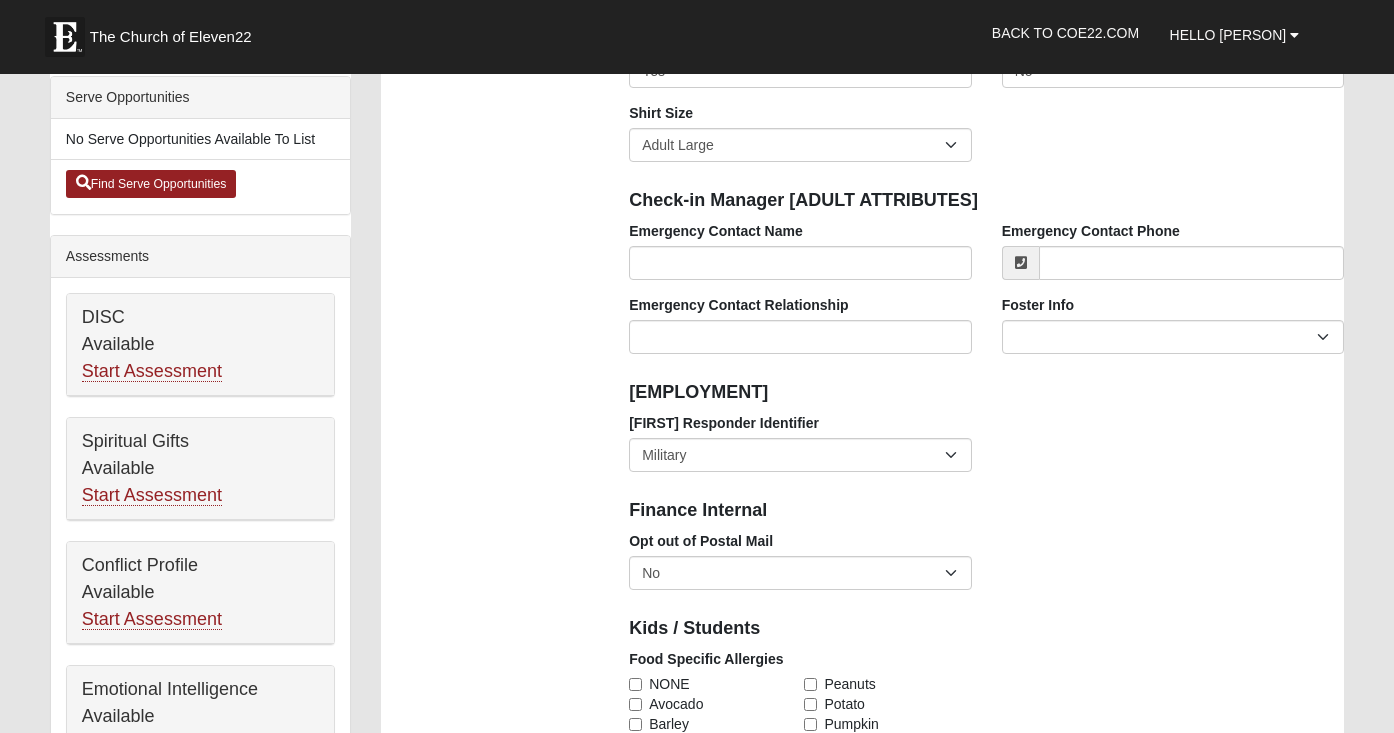 click on "First Responder Identifier
EMT  |  Paramedic  |  Medical
Firefighter  |  Fire Department
Police Officer  |  Sheriff  |  Sheriff's Deputy  |  State Trooper  |  Correctional Officer
Military" at bounding box center [986, 450] 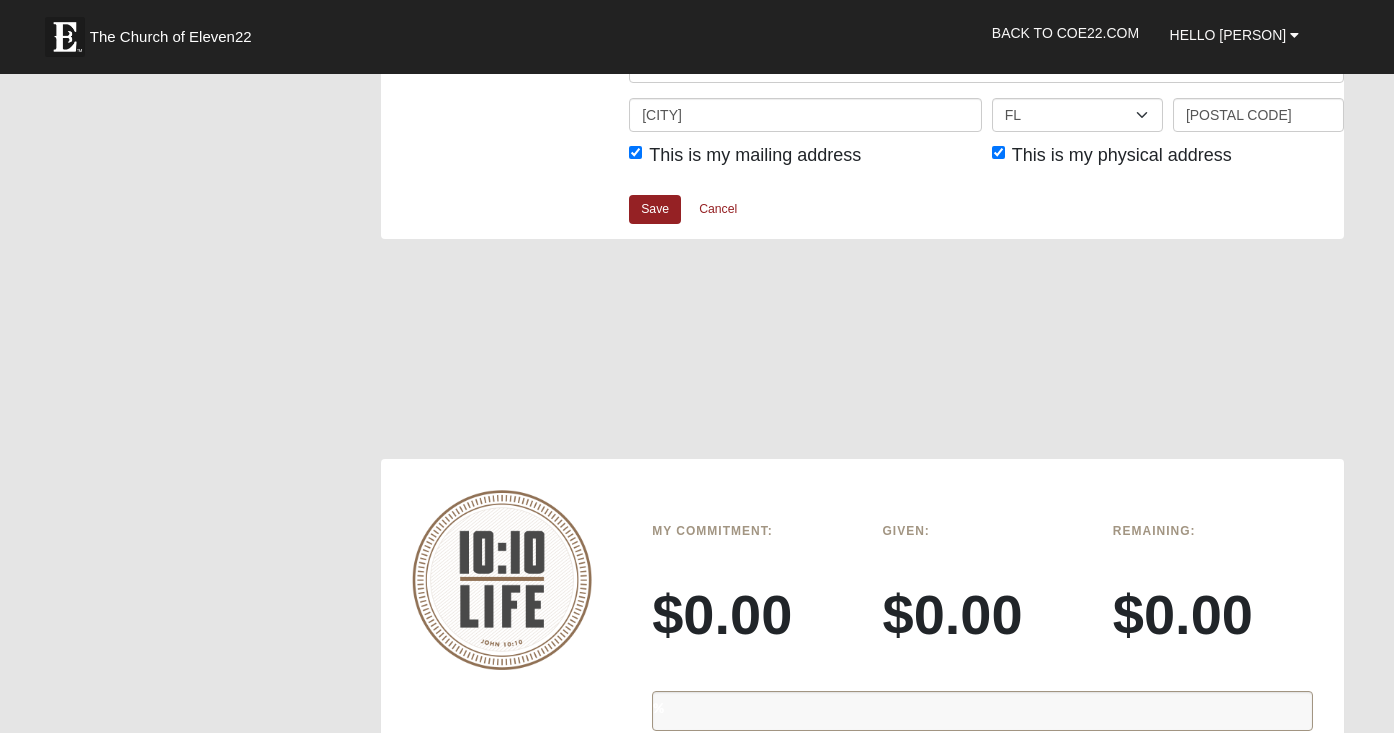 scroll, scrollTop: 2682, scrollLeft: 0, axis: vertical 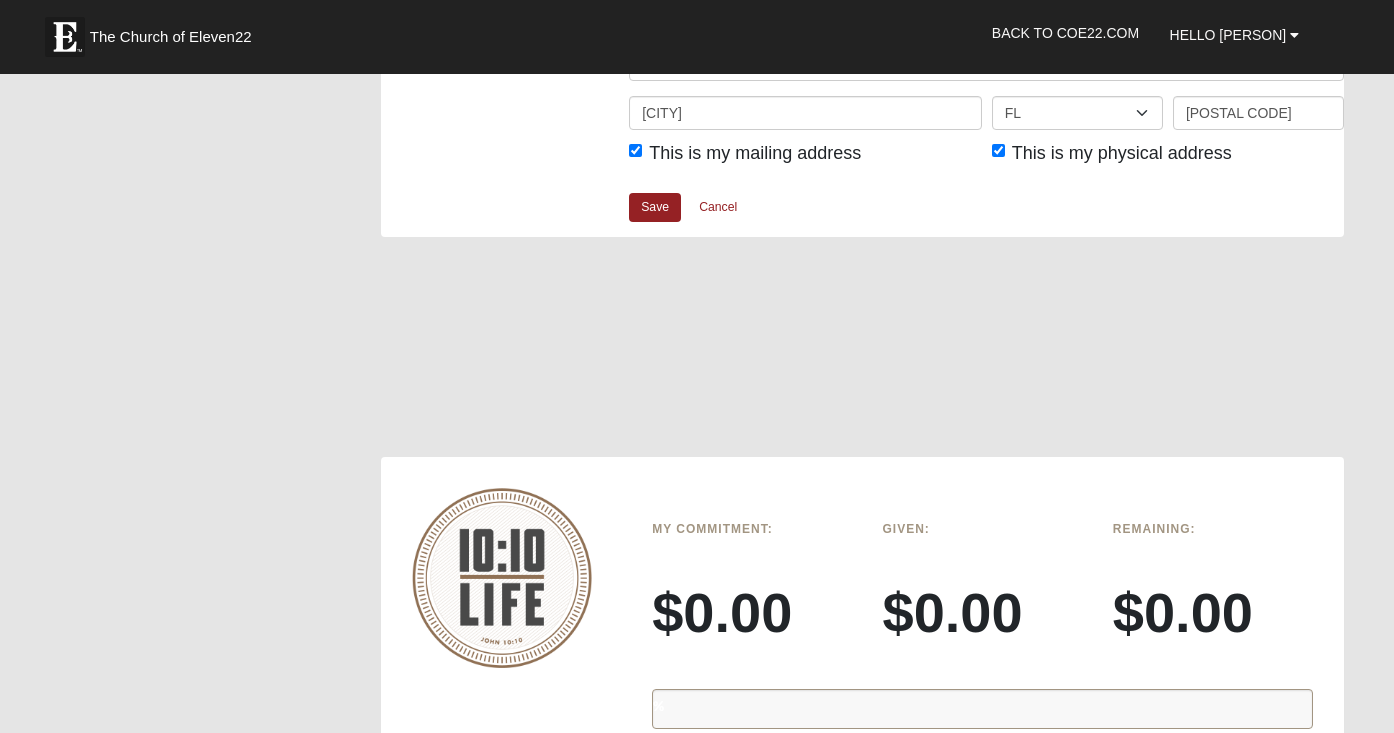 click on "Home Address
Moved
Countries
United States
------------------------
Afghanistan
Aland Islands
Albania
Algeria
American Samoa
Andorra
Angola
Anguilla
Antarctica
Antigua and Barbuda
Argentina
Armenia
Aruba
Australia
Austria
Azerbaijan
Bahamas
Bahrain
Bangladesh
Barbados
Belarus
Belgium
Belize Benin" at bounding box center [986, 48] 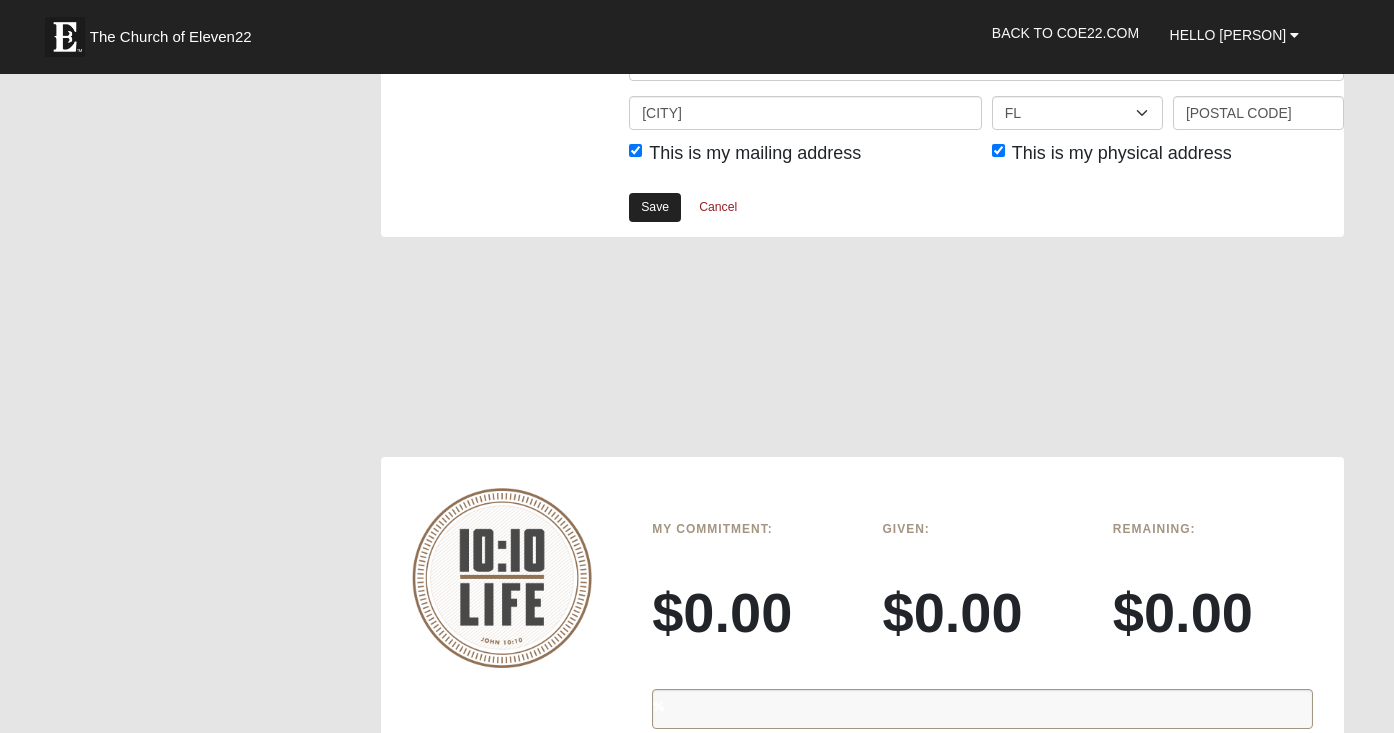click on "Save" at bounding box center (655, 207) 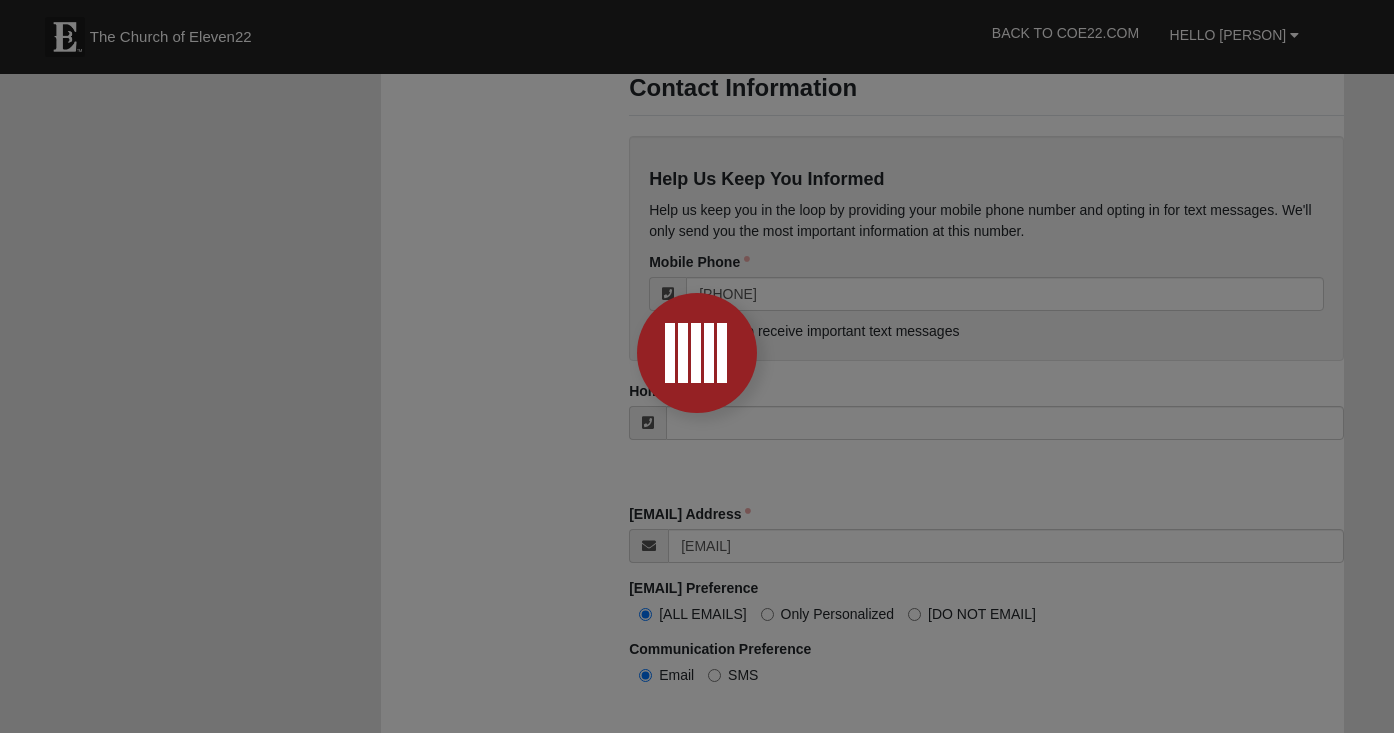 scroll, scrollTop: 1815, scrollLeft: 0, axis: vertical 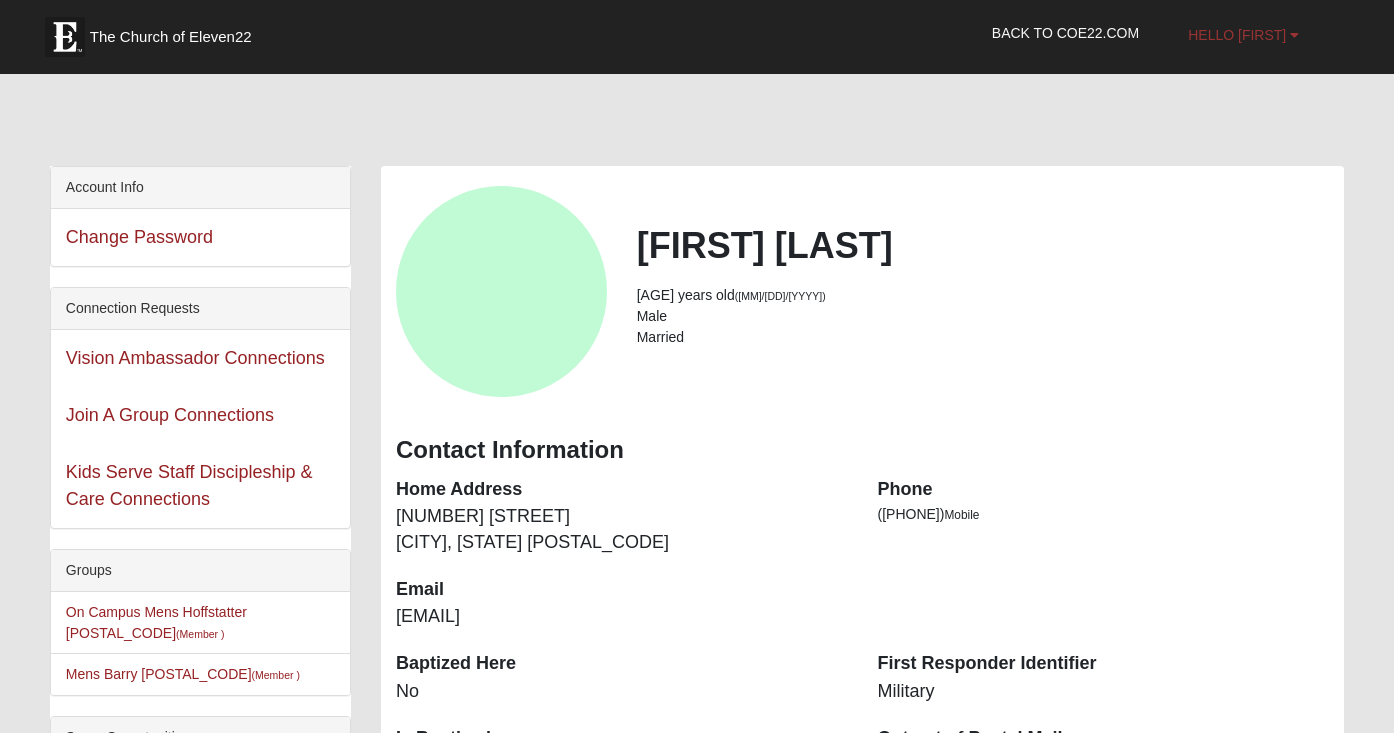 click on "Hello [FIRST]" at bounding box center (1243, 35) 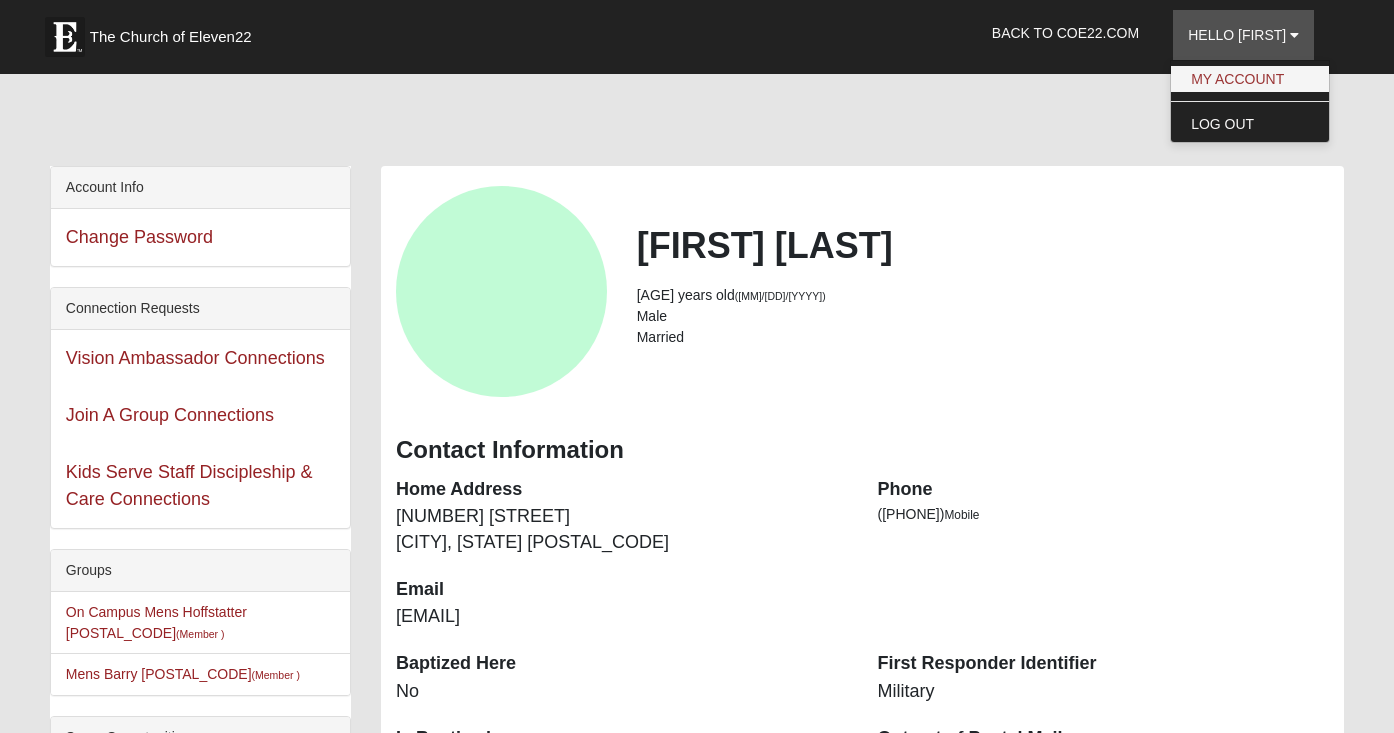 click on "My Account" at bounding box center [1250, 79] 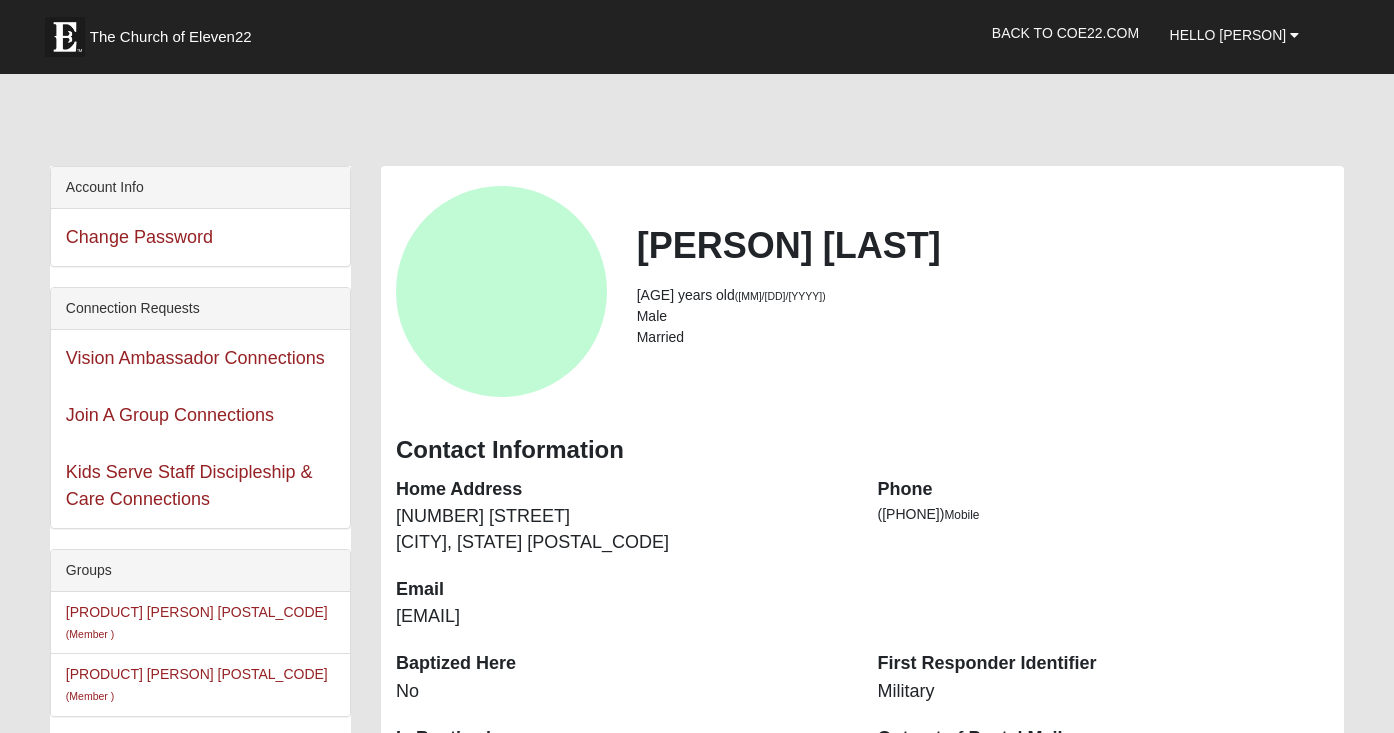 scroll, scrollTop: 0, scrollLeft: 0, axis: both 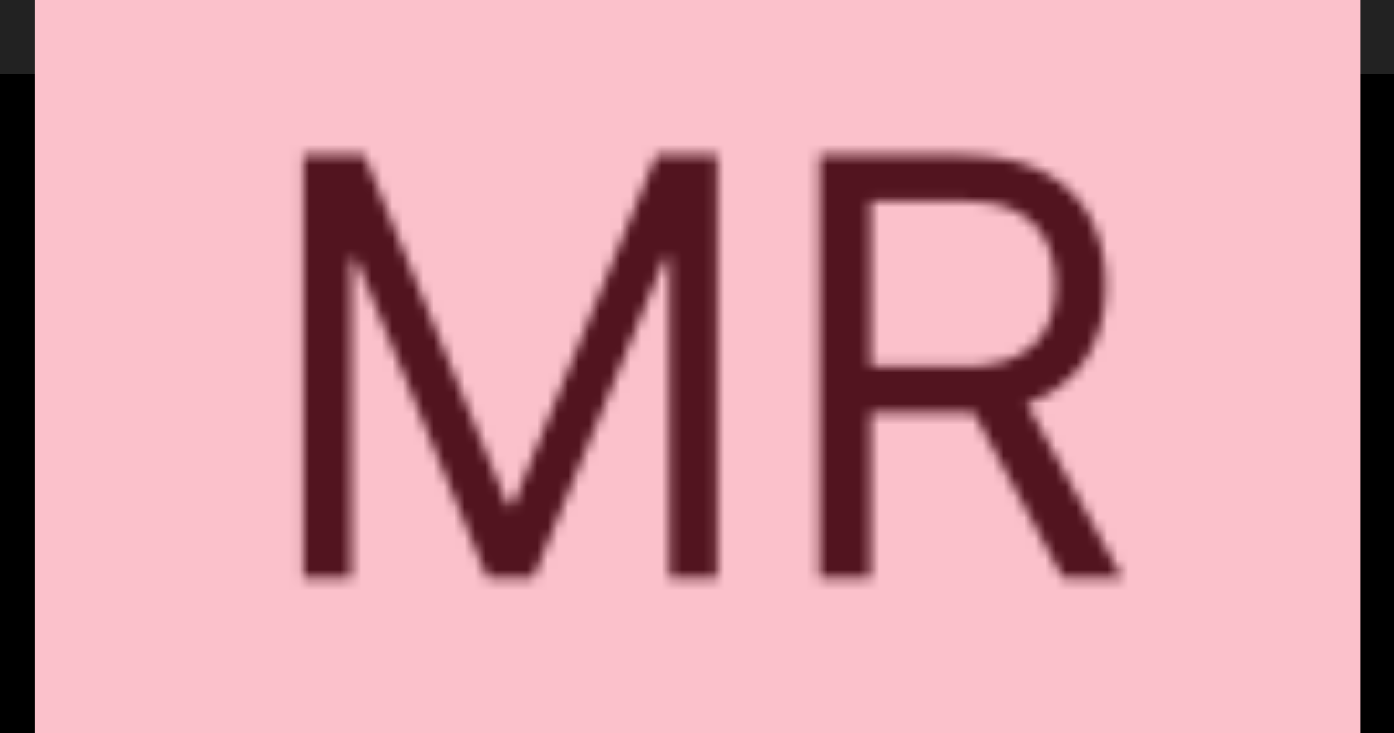 click at bounding box center (697, 366) 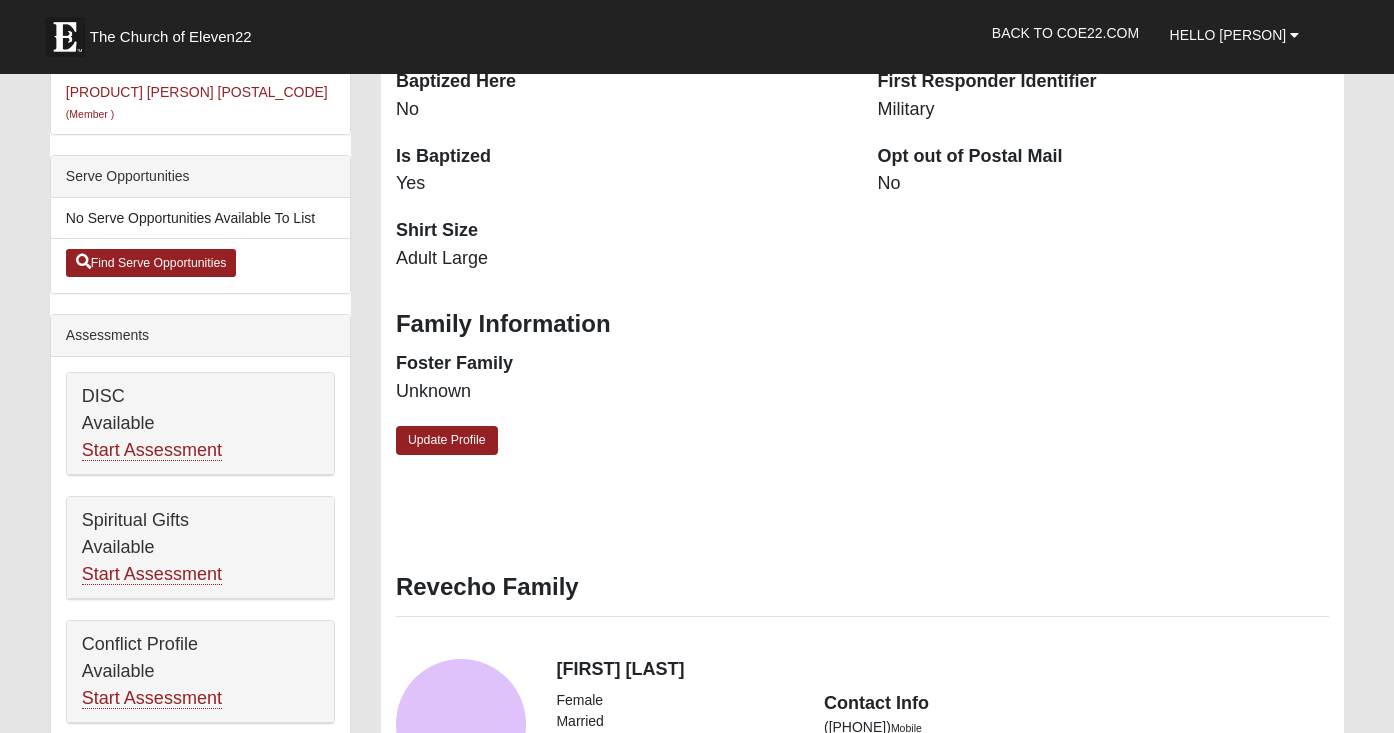 scroll, scrollTop: 659, scrollLeft: 0, axis: vertical 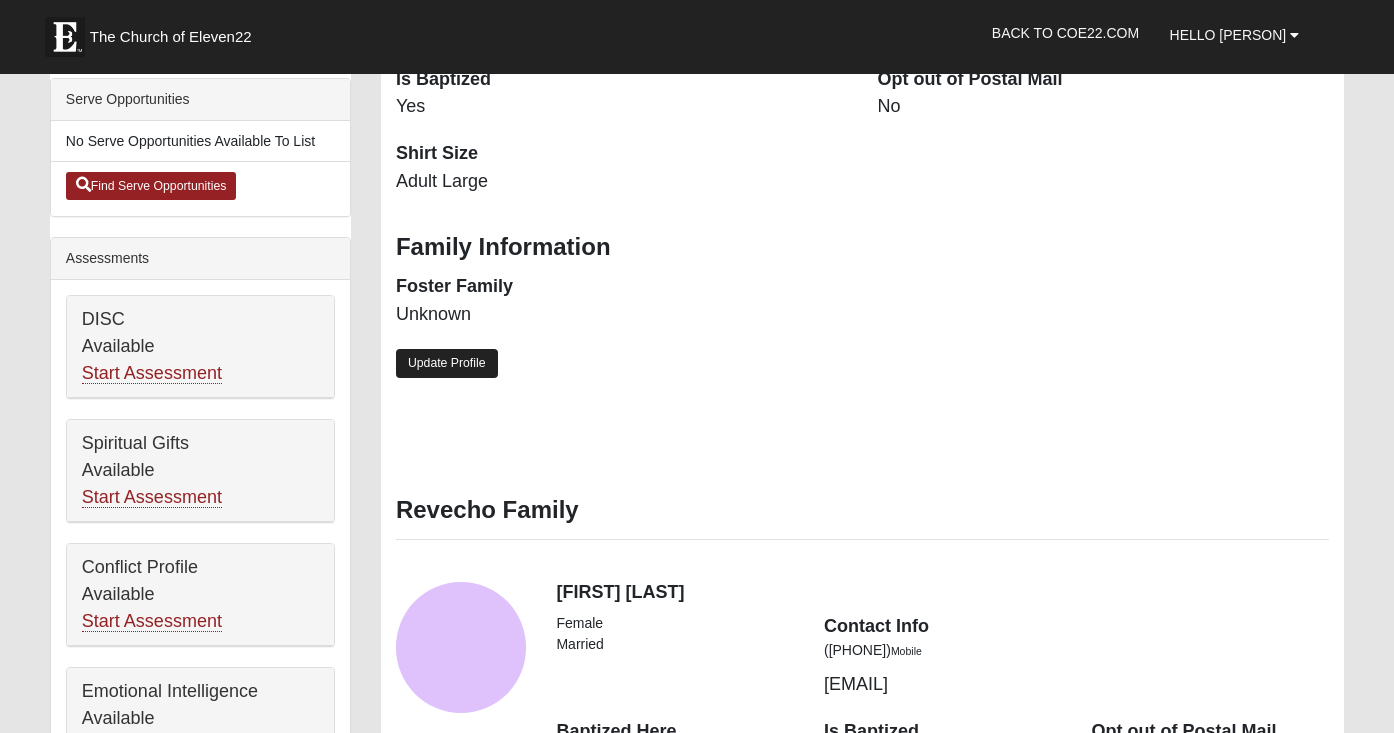 click on "Update Profile" at bounding box center [447, 363] 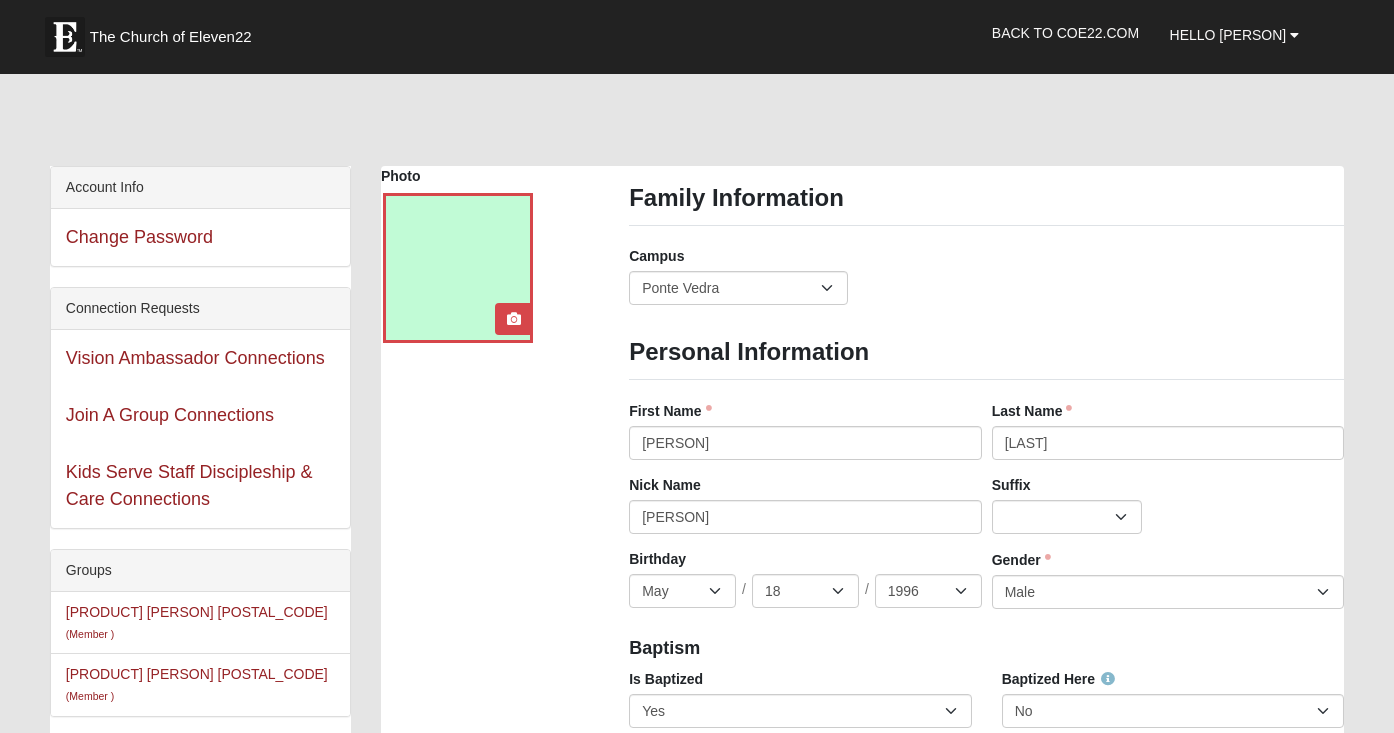 scroll, scrollTop: -1, scrollLeft: 0, axis: vertical 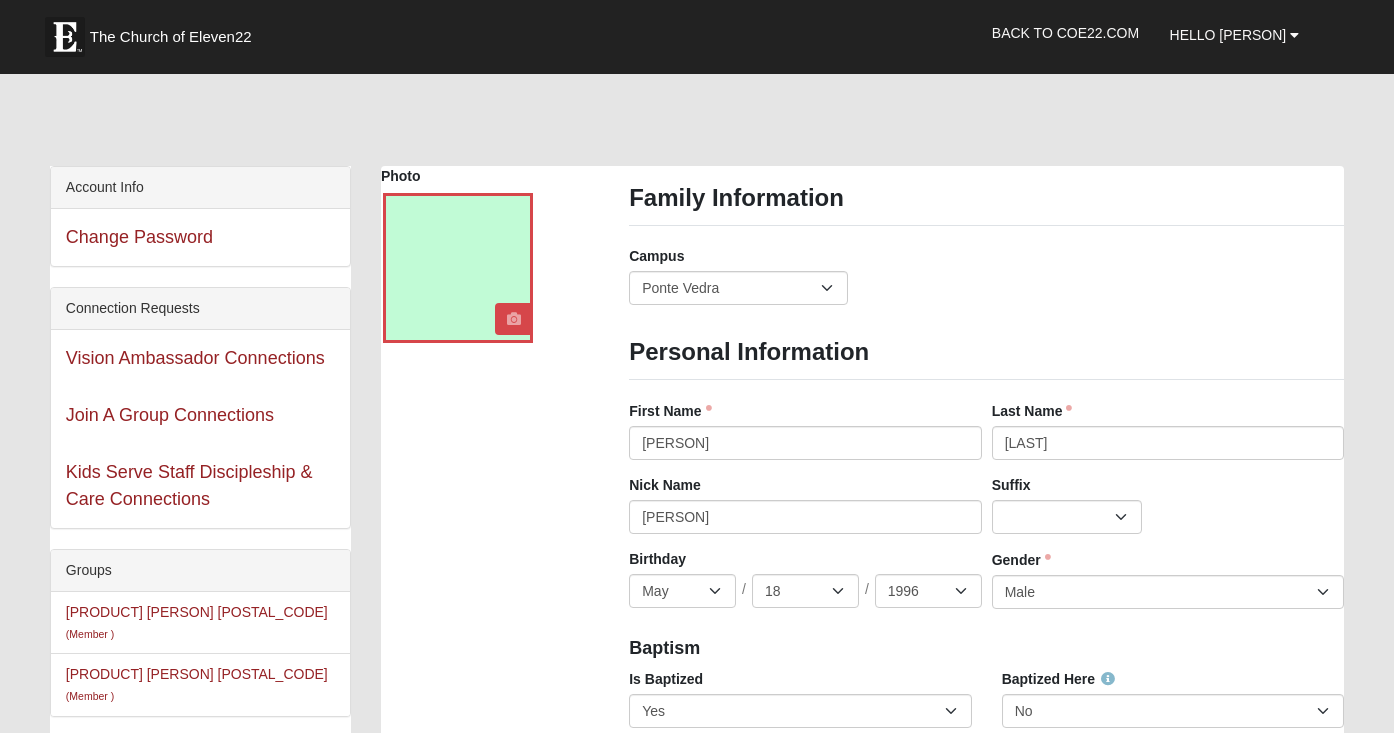 click at bounding box center (514, 319) 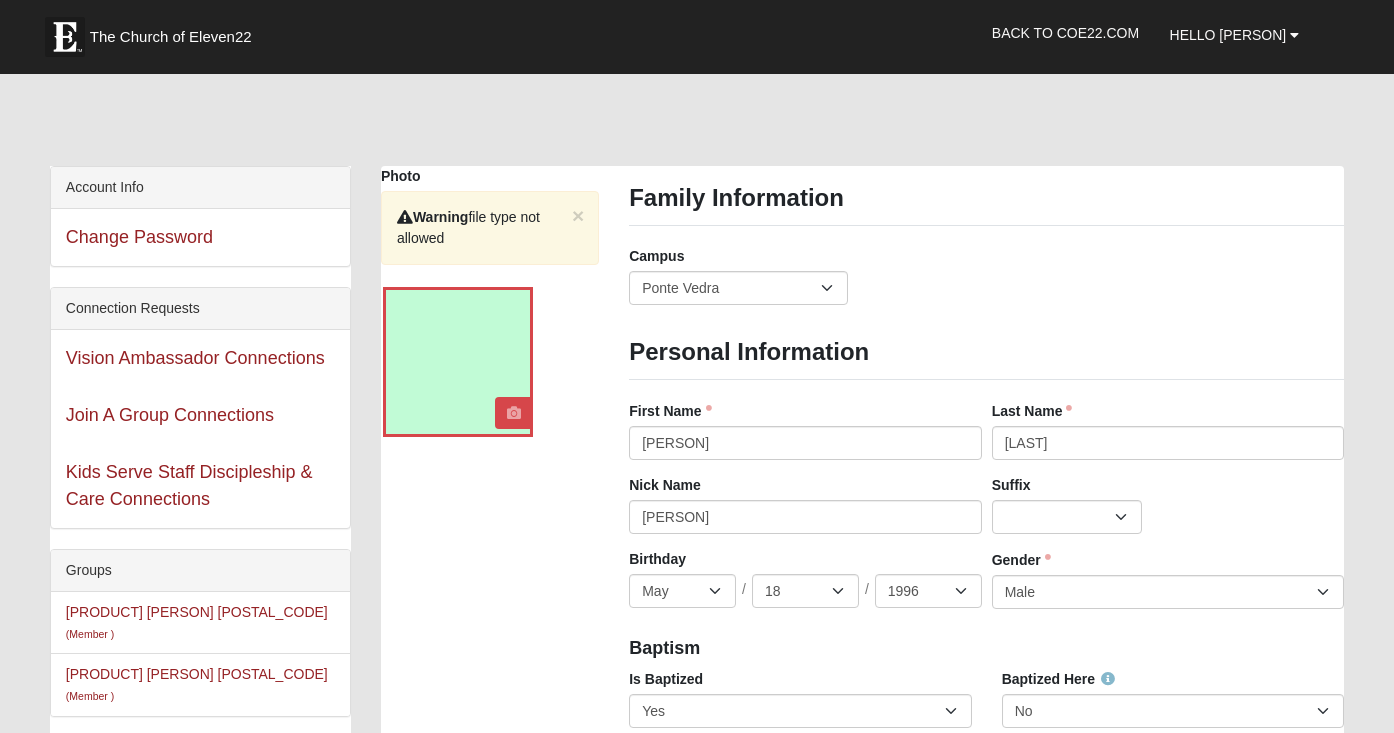 click at bounding box center (514, 413) 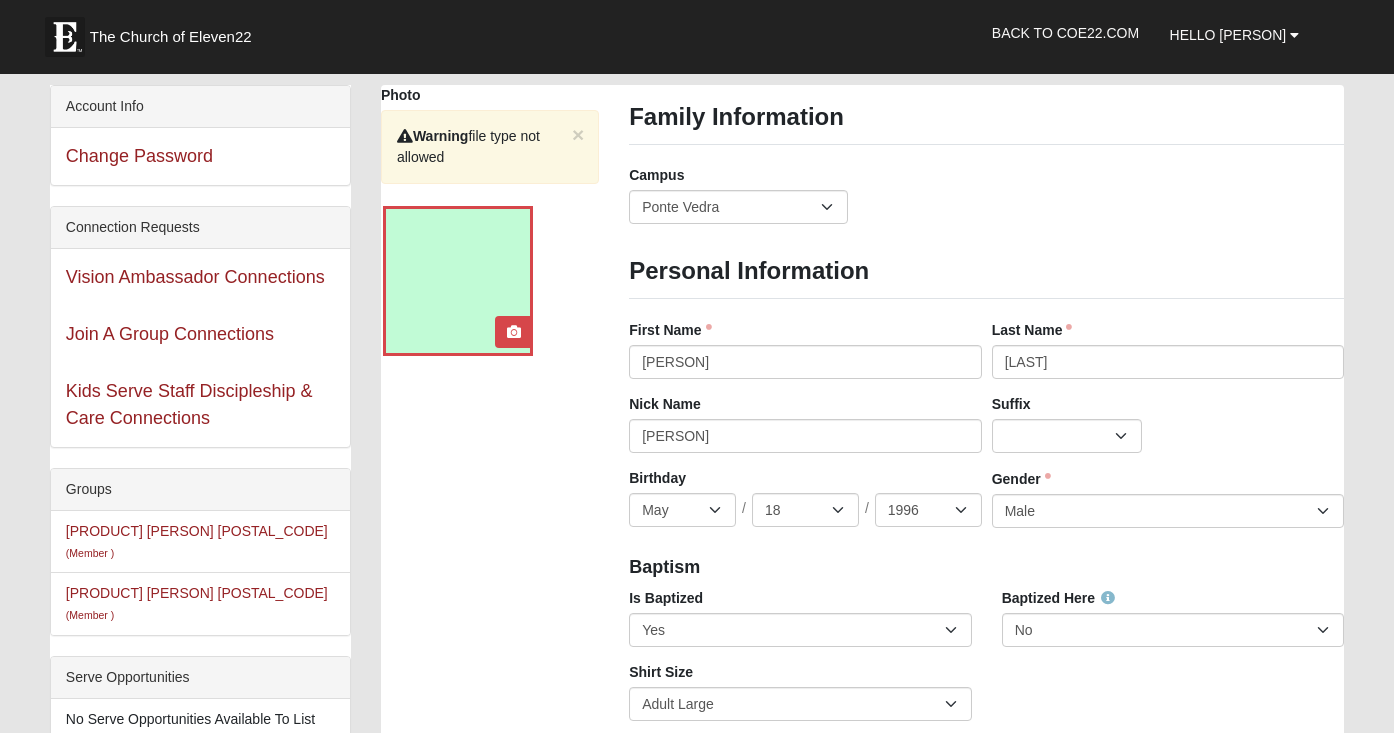 scroll, scrollTop: 84, scrollLeft: 0, axis: vertical 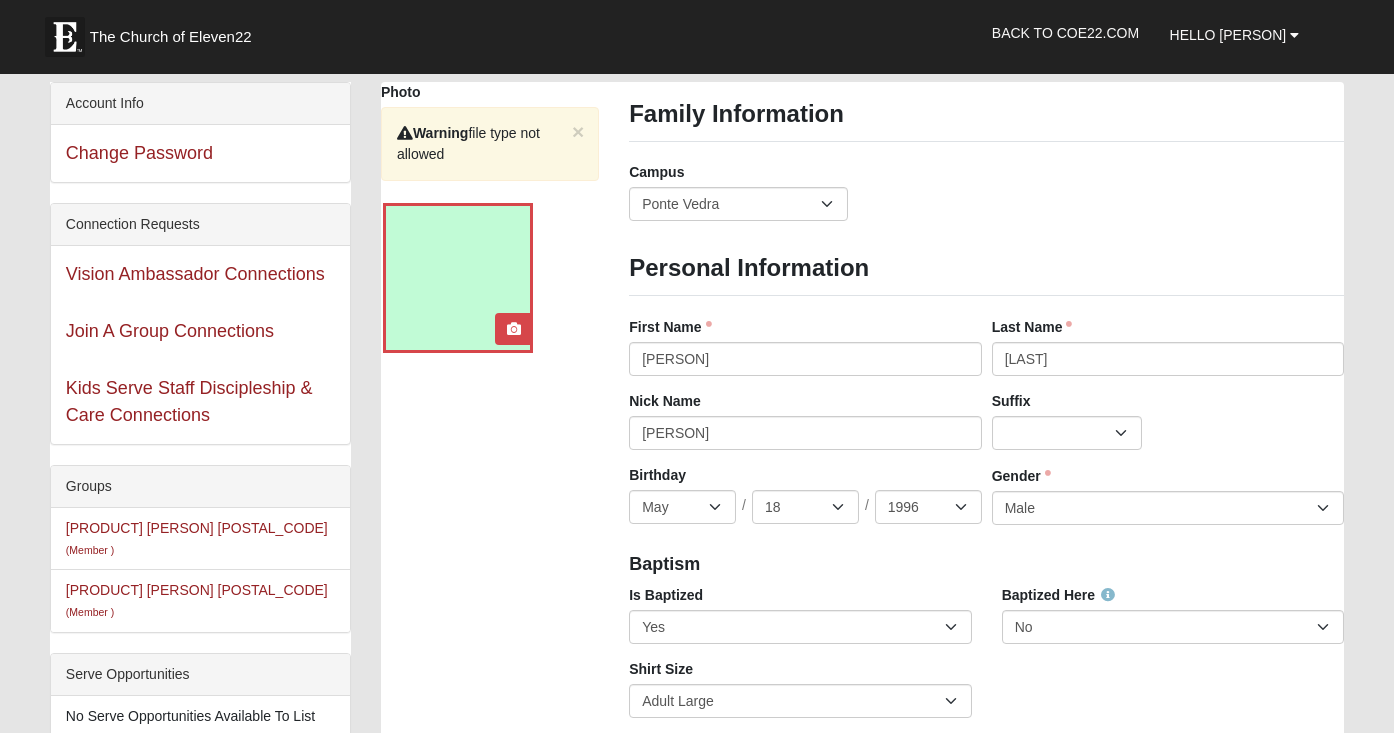 click at bounding box center (458, 278) 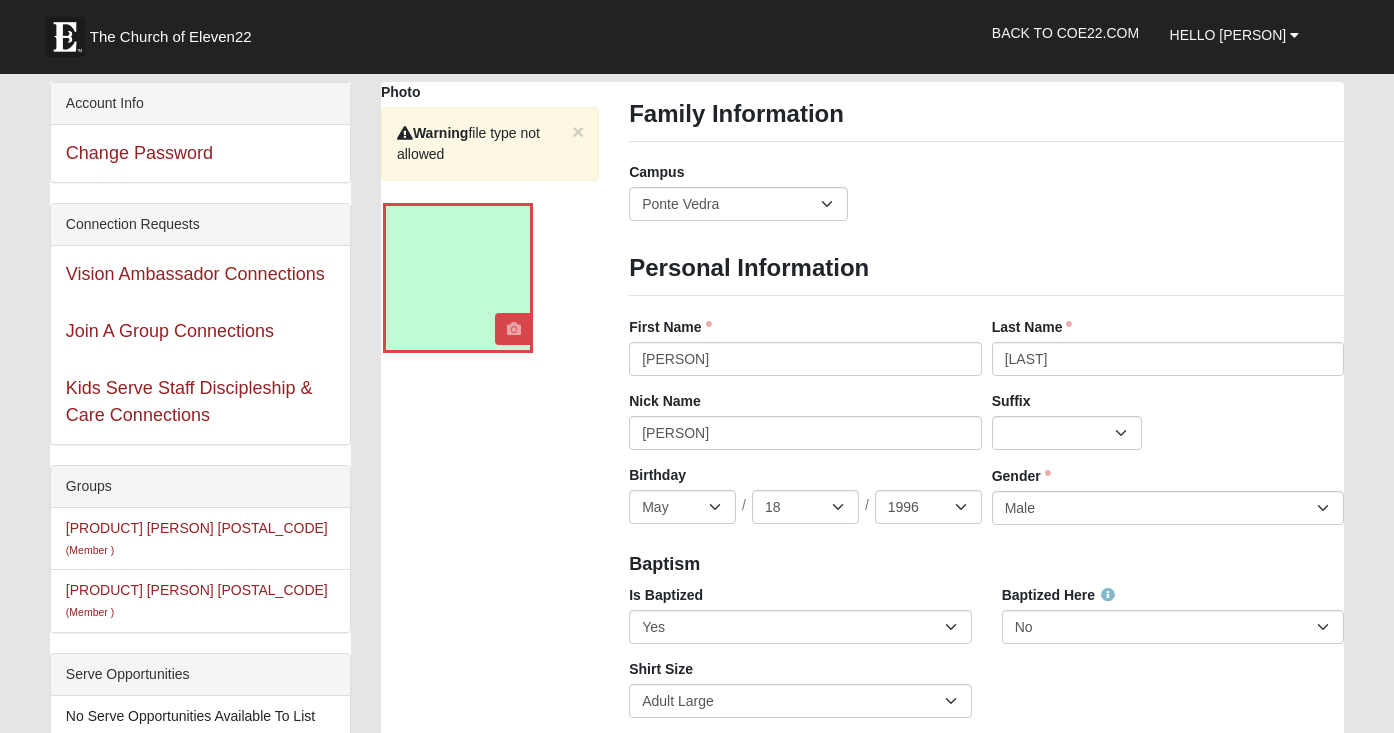 click at bounding box center [514, 329] 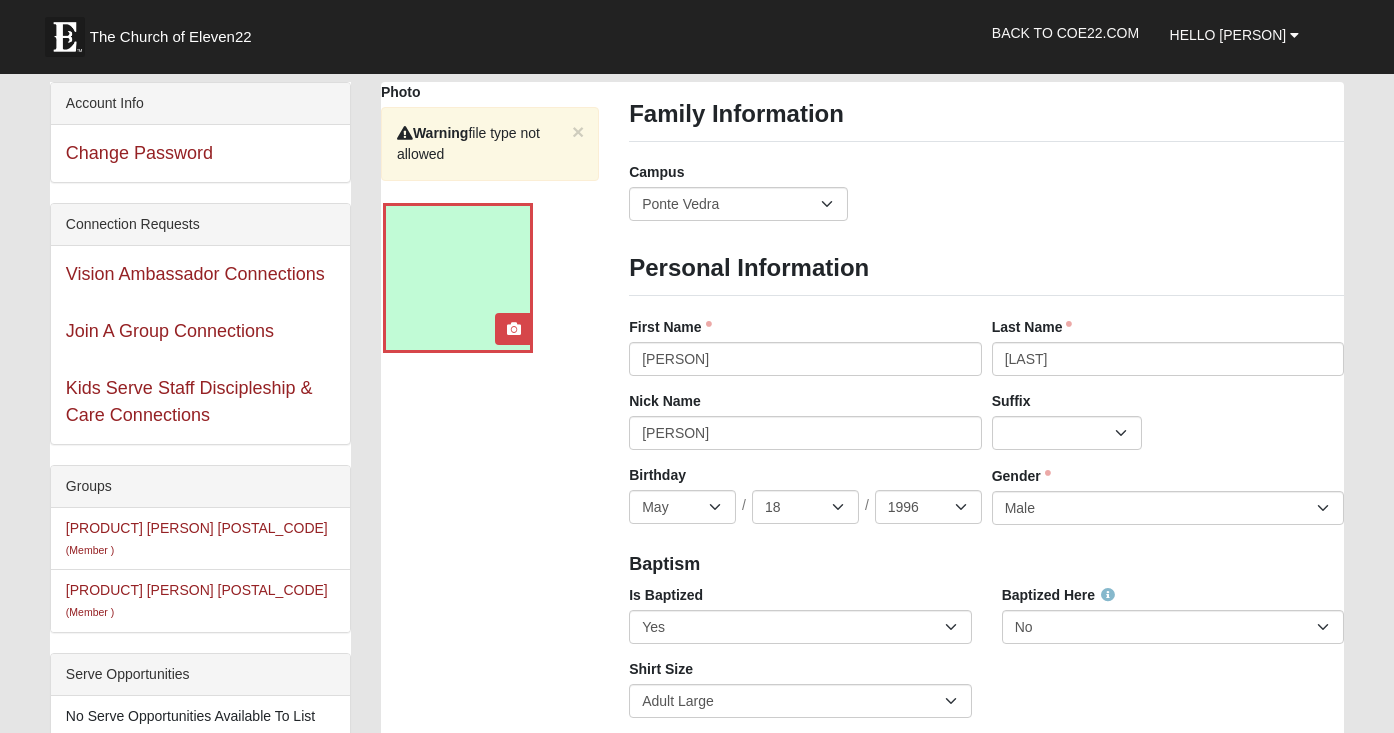 click at bounding box center [458, 278] 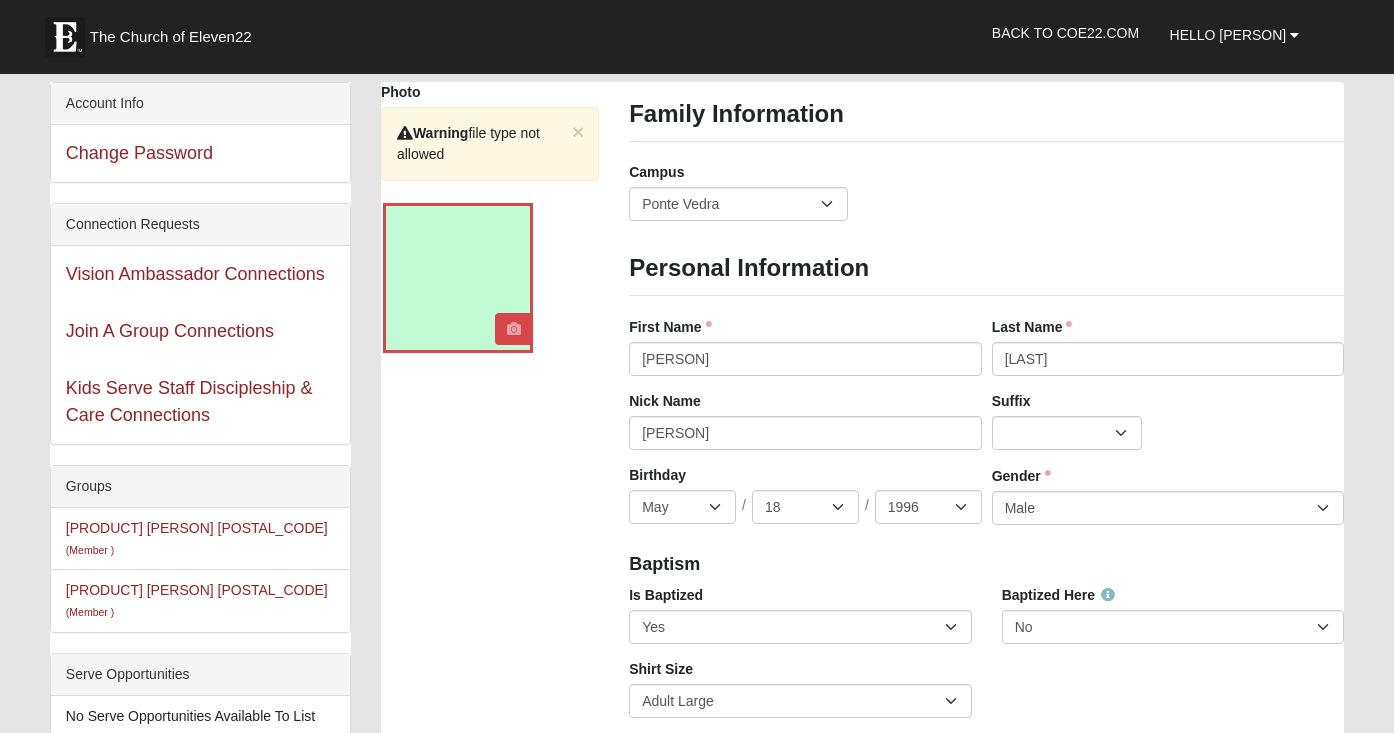 click at bounding box center (514, 329) 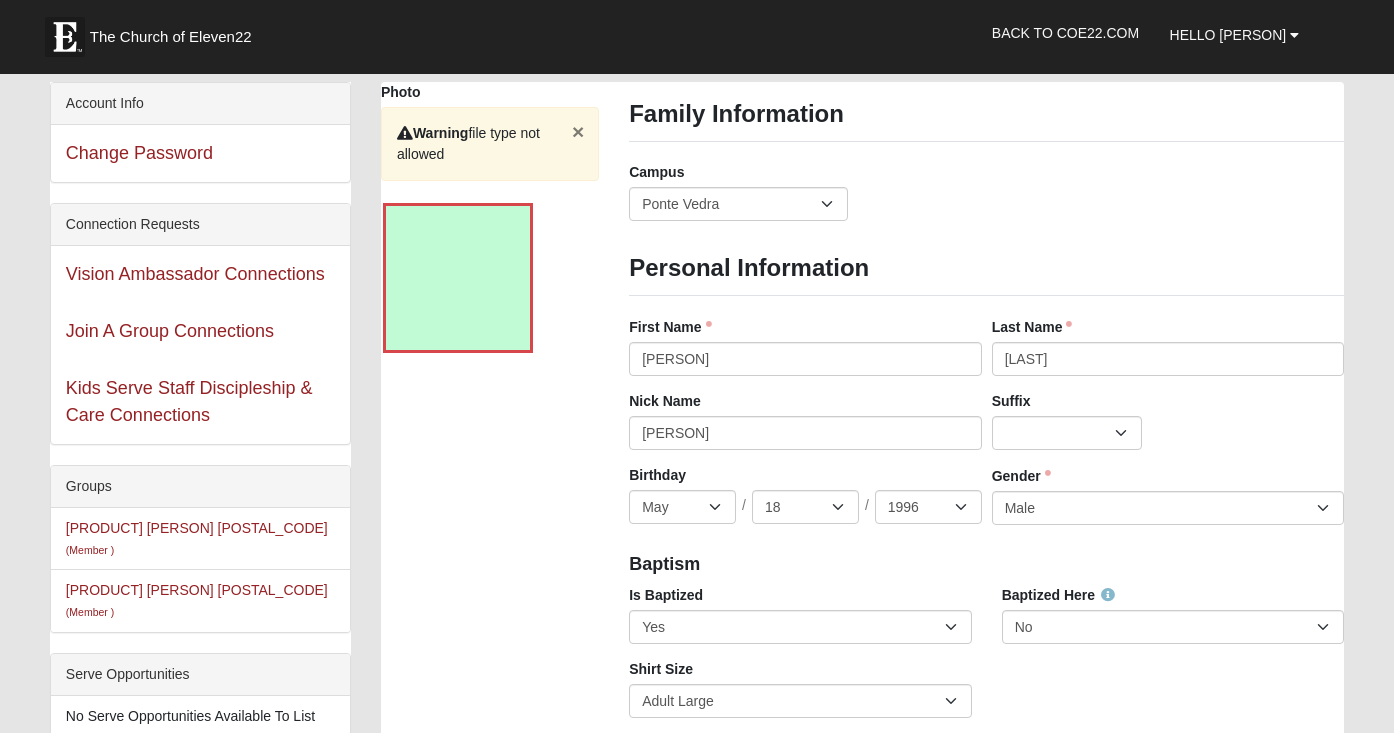 click on "×" at bounding box center [578, 131] 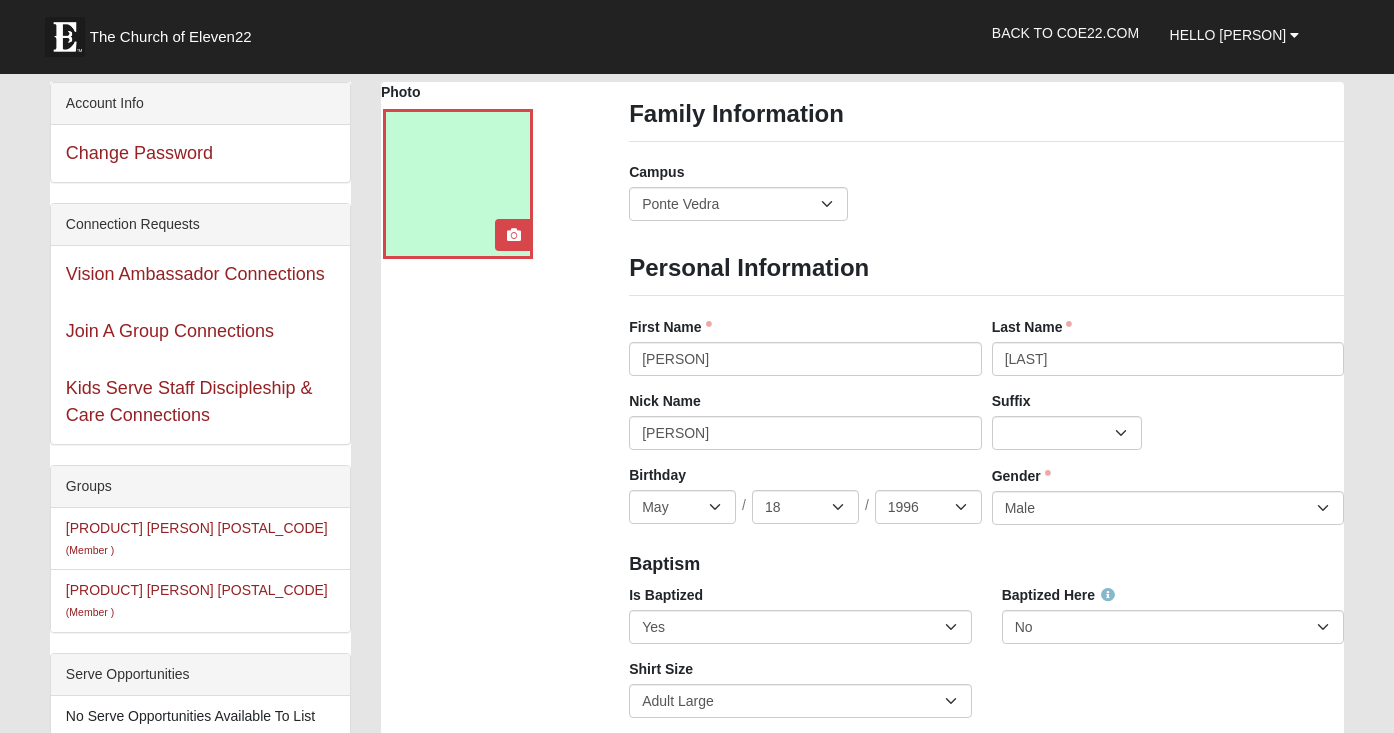 click at bounding box center (458, 184) 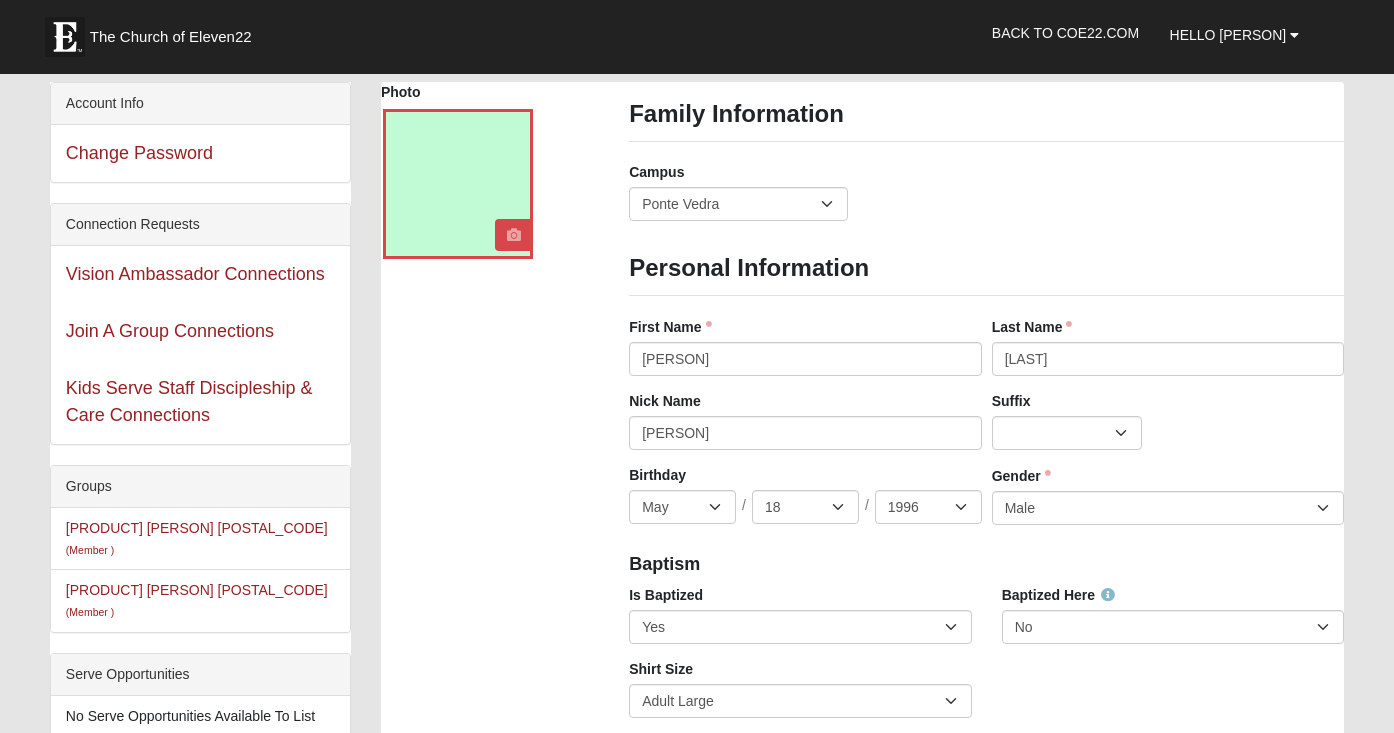 click at bounding box center [514, 235] 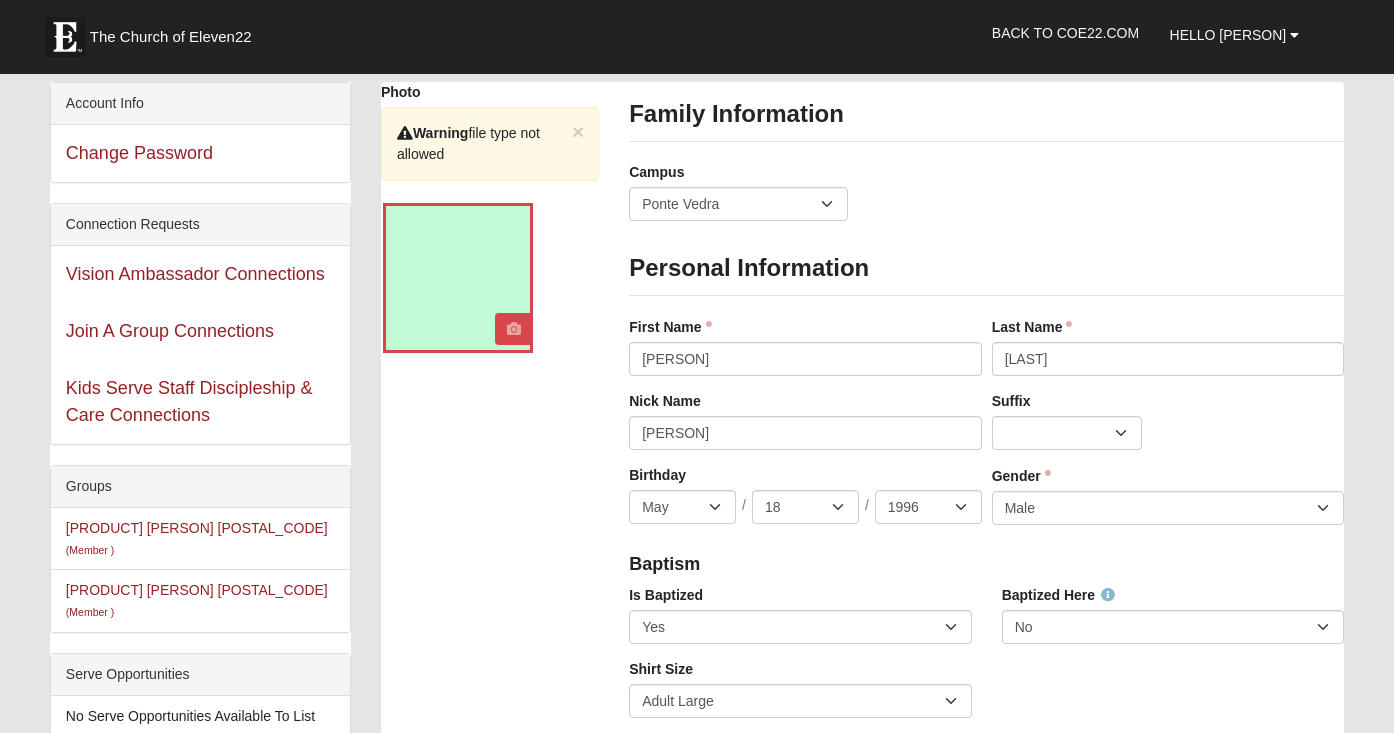 click at bounding box center [514, 329] 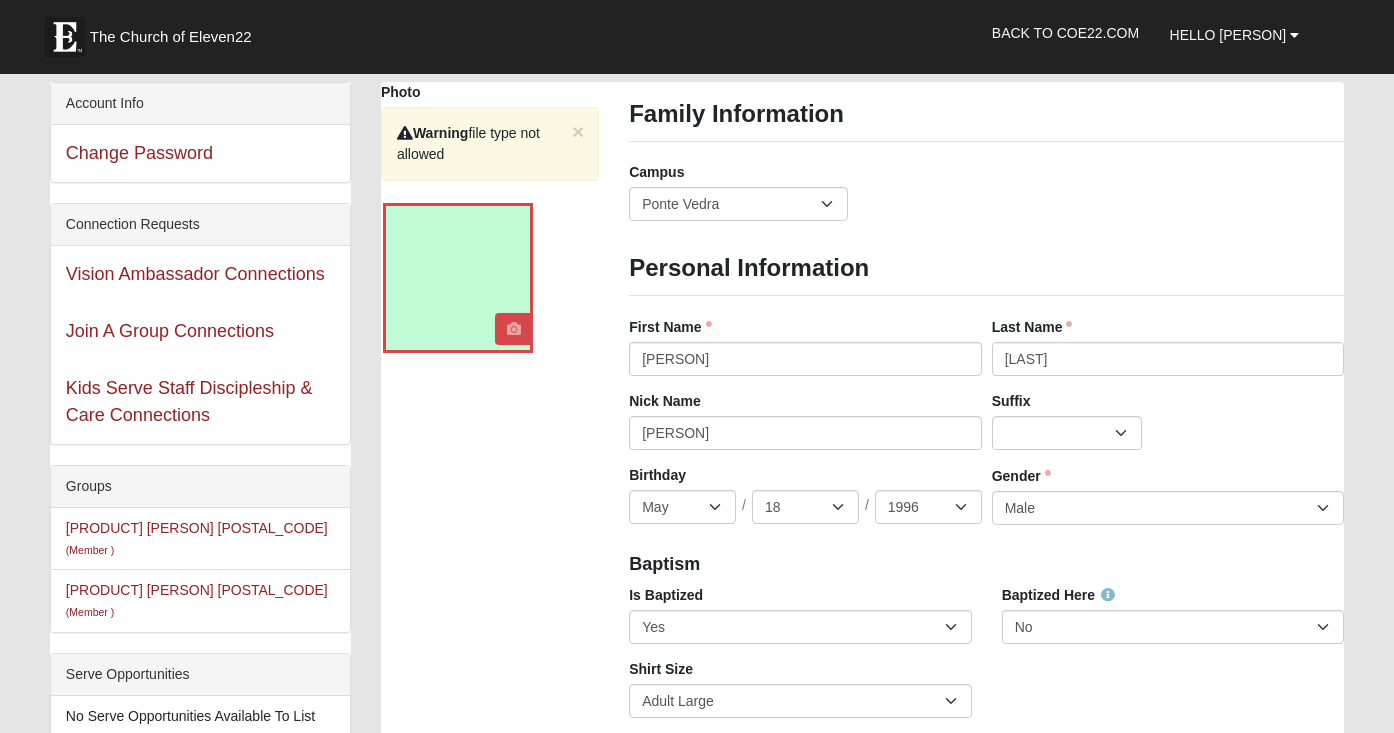 click at bounding box center [514, 329] 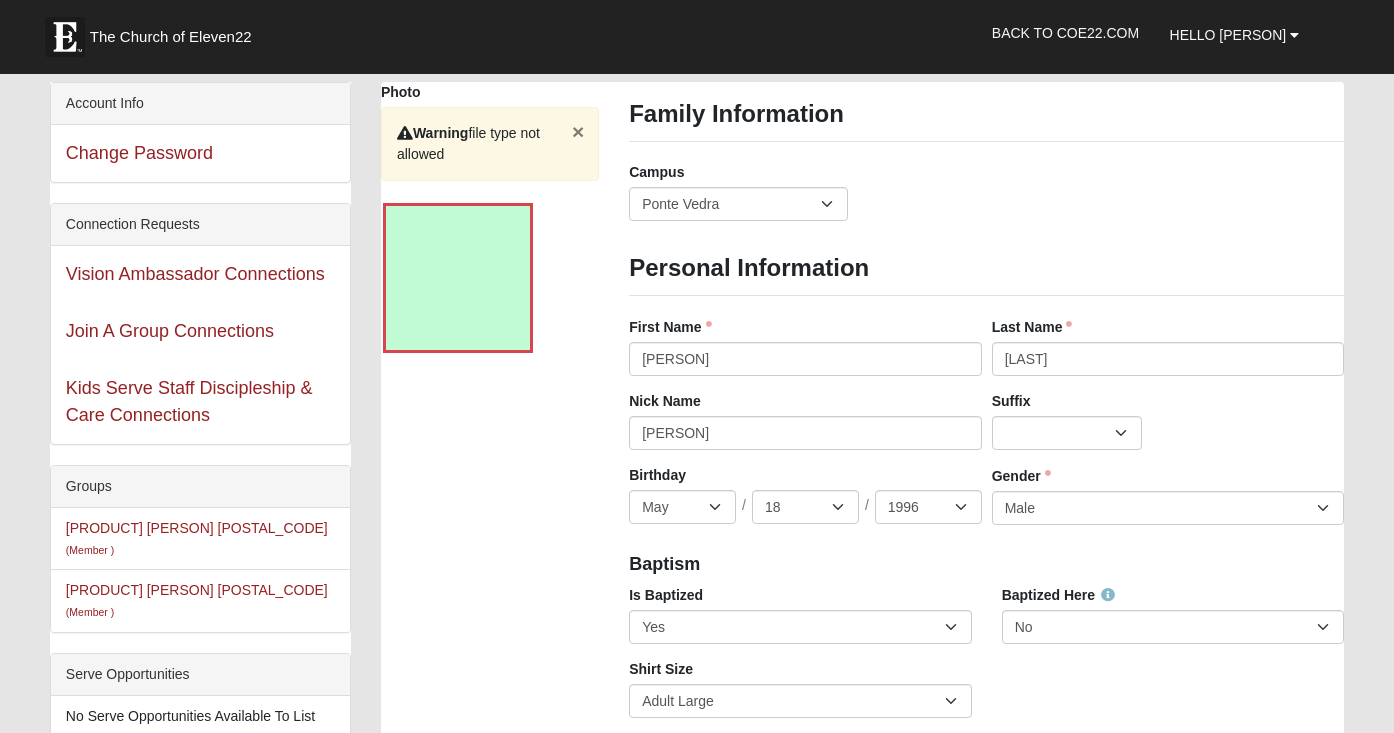 click on "×" at bounding box center [578, 131] 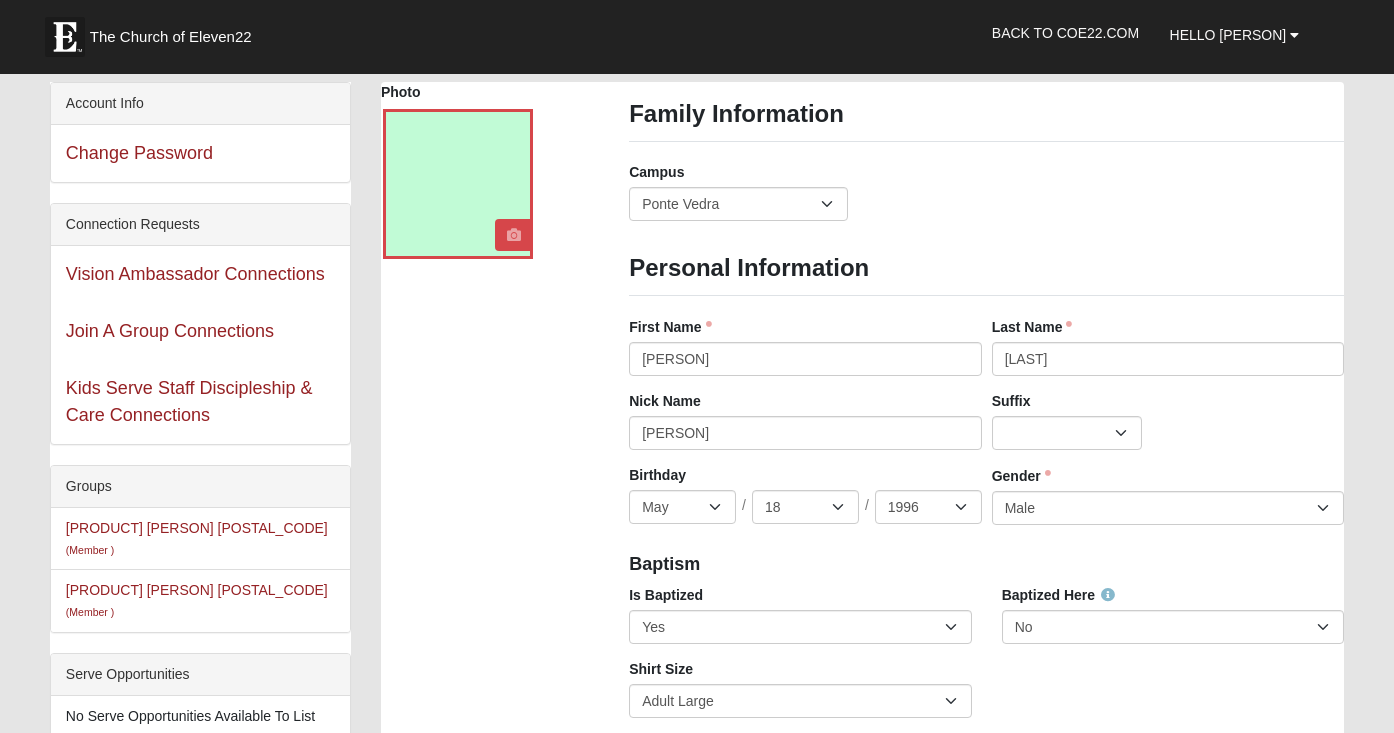 click at bounding box center [514, 235] 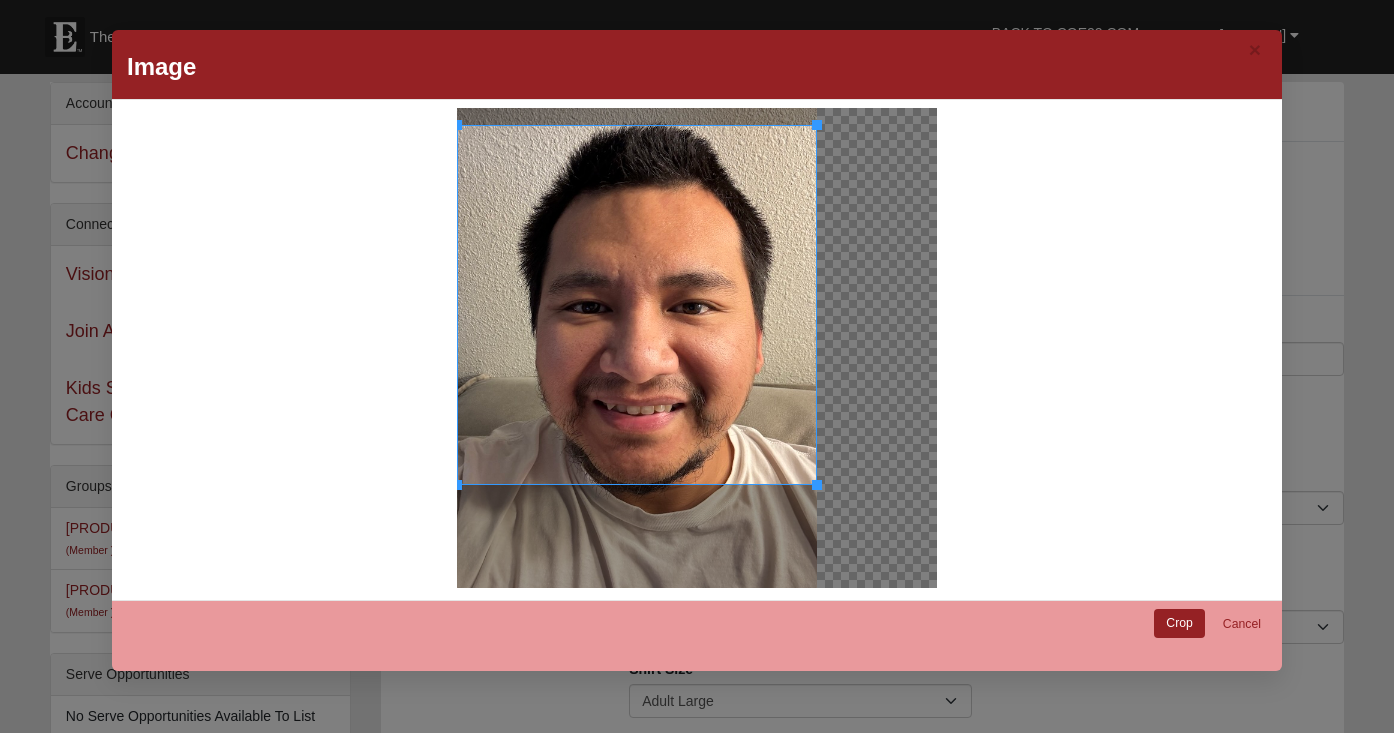 drag, startPoint x: 716, startPoint y: 373, endPoint x: 726, endPoint y: 390, distance: 19.723083 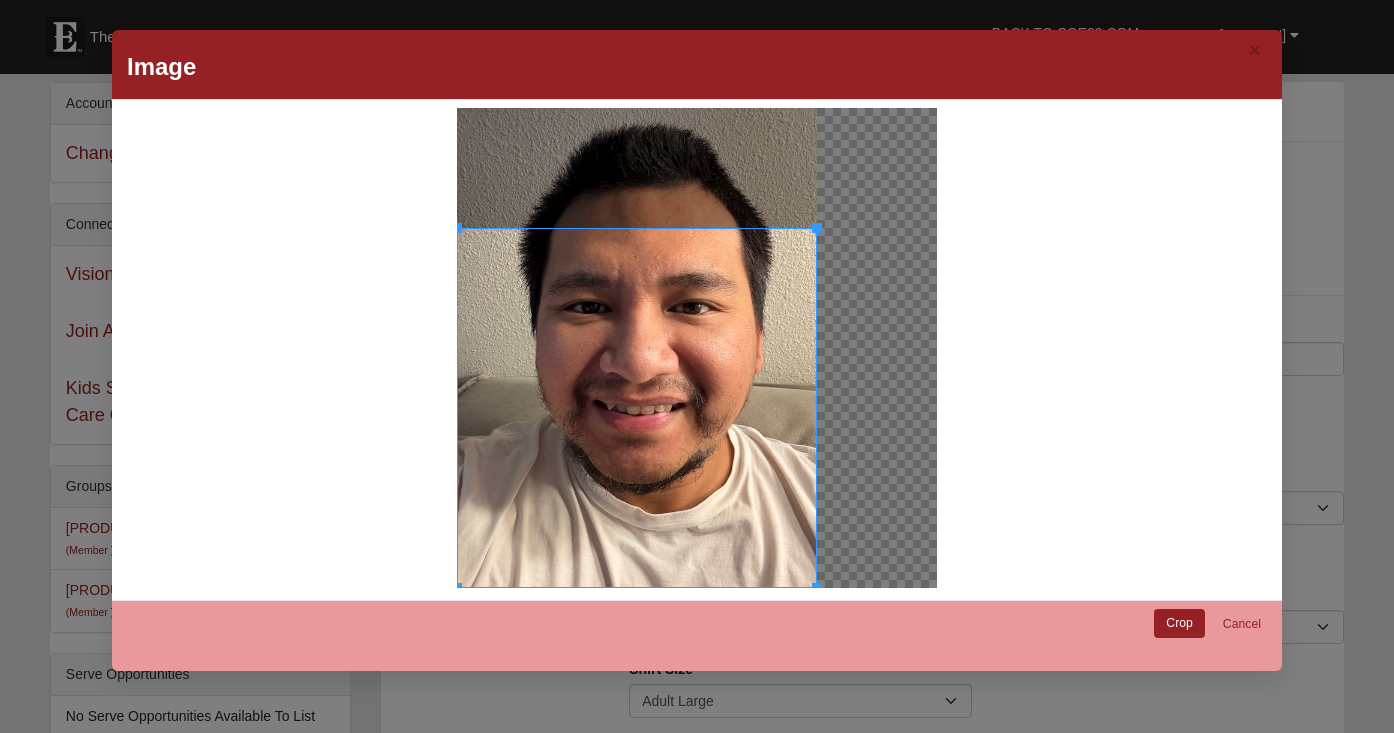 drag, startPoint x: 740, startPoint y: 362, endPoint x: 829, endPoint y: 510, distance: 172.69916 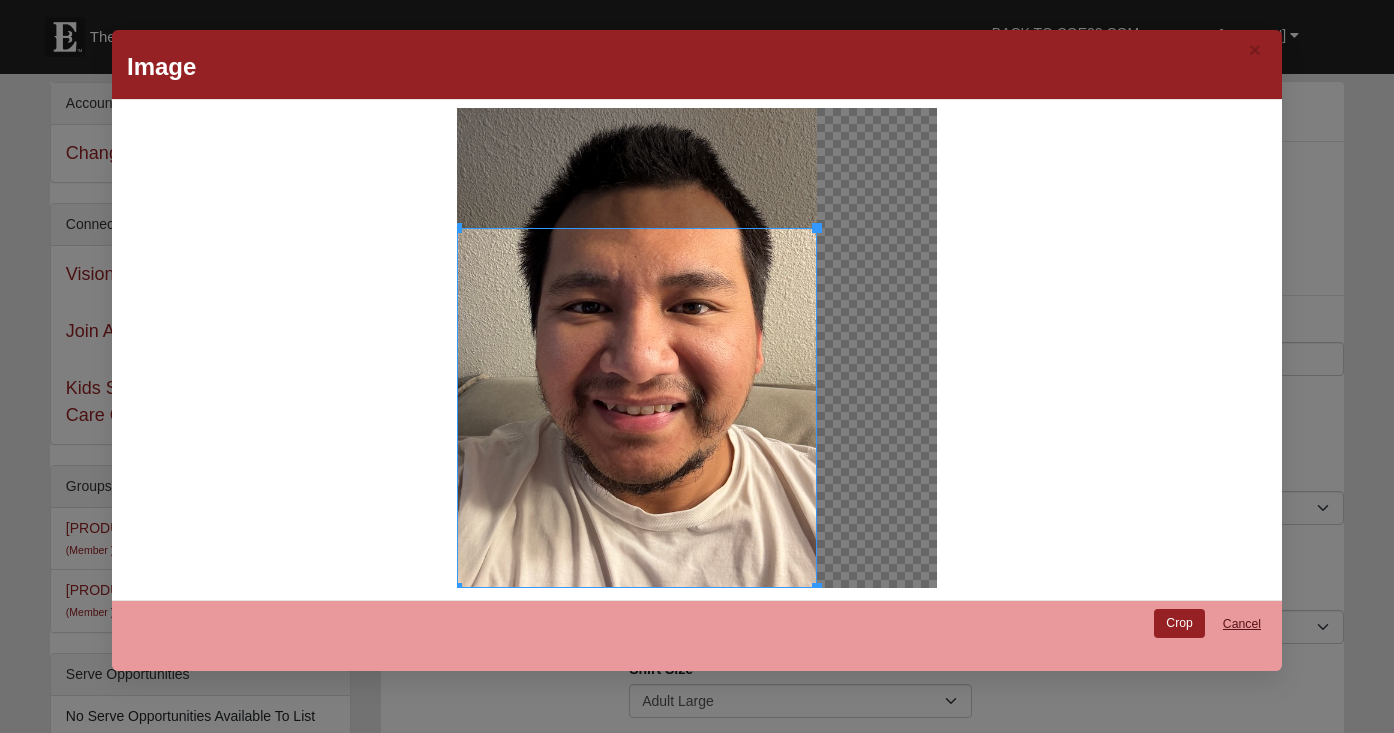 click on "Cancel" at bounding box center (1242, 624) 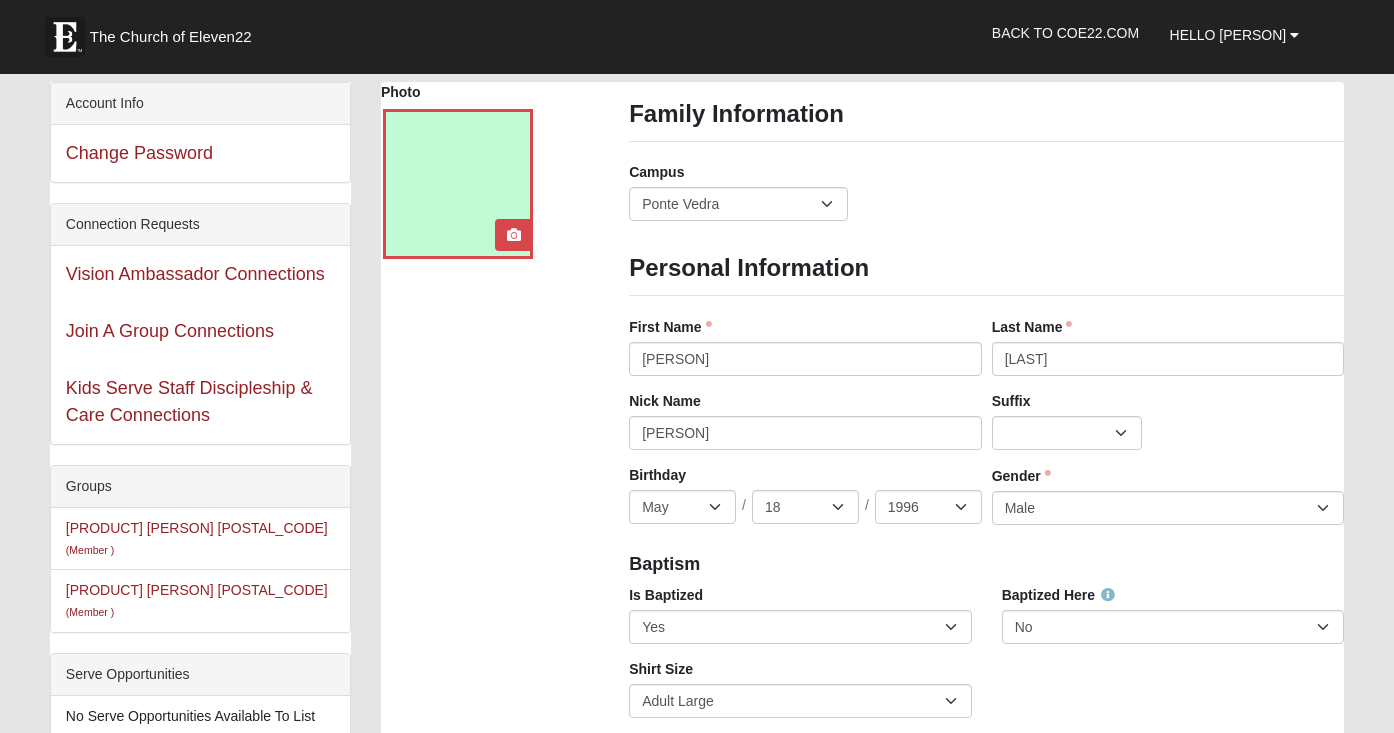 click at bounding box center [458, 184] 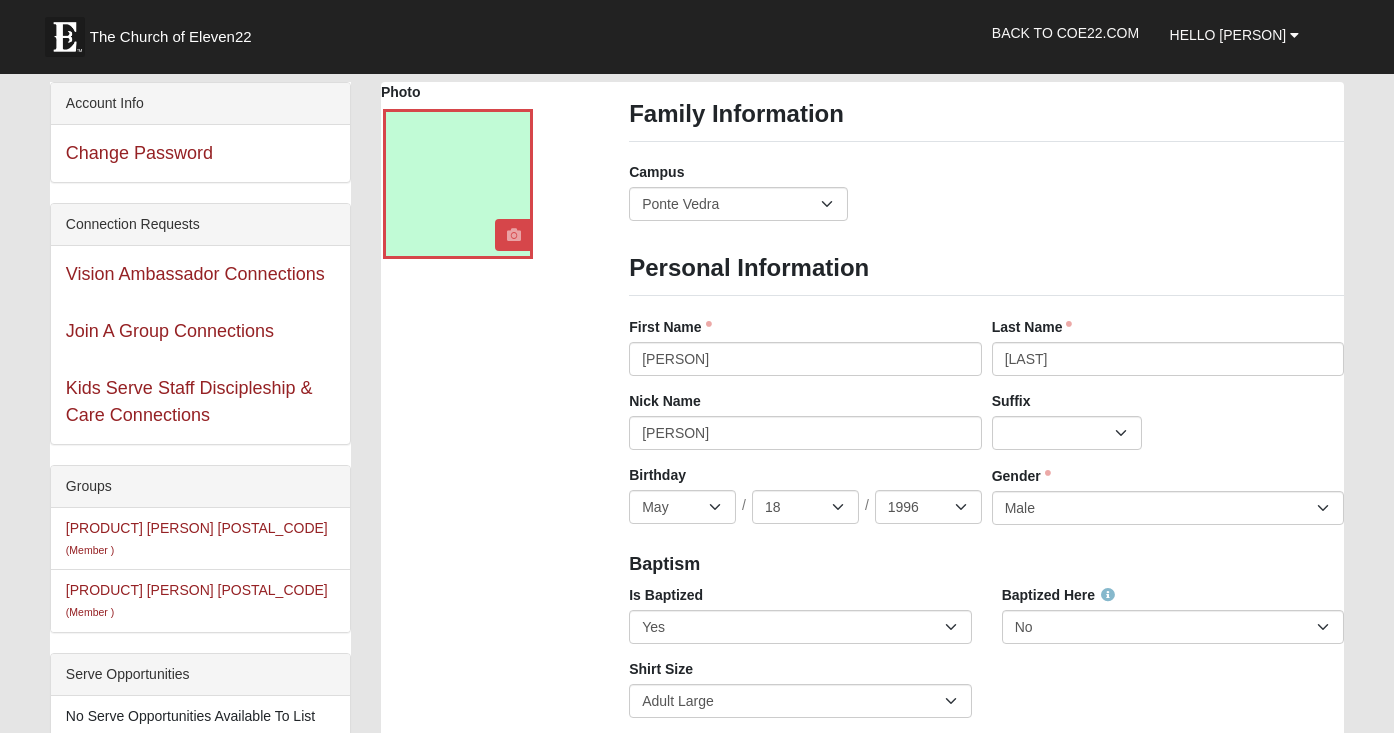 click at bounding box center [514, 235] 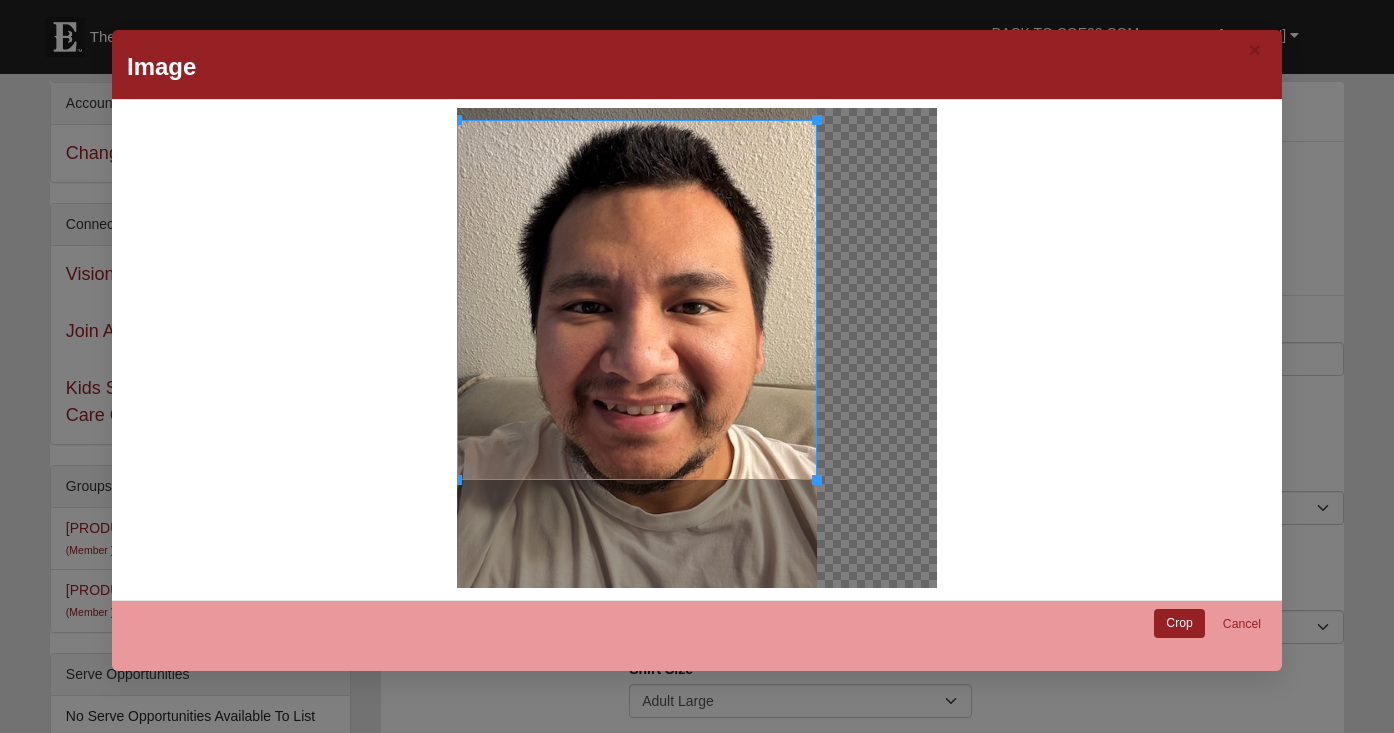 drag, startPoint x: 690, startPoint y: 359, endPoint x: 697, endPoint y: 371, distance: 13.892444 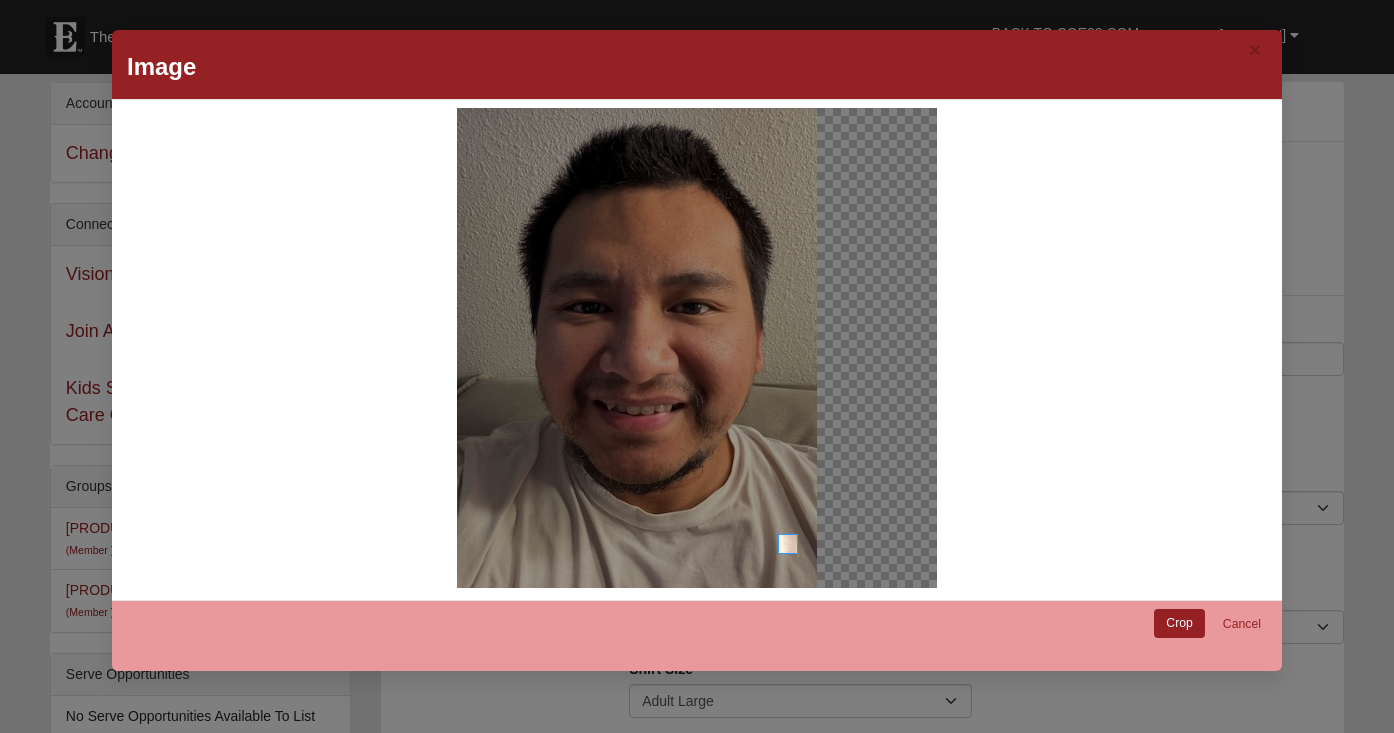 drag, startPoint x: 798, startPoint y: 553, endPoint x: 793, endPoint y: 525, distance: 28.442924 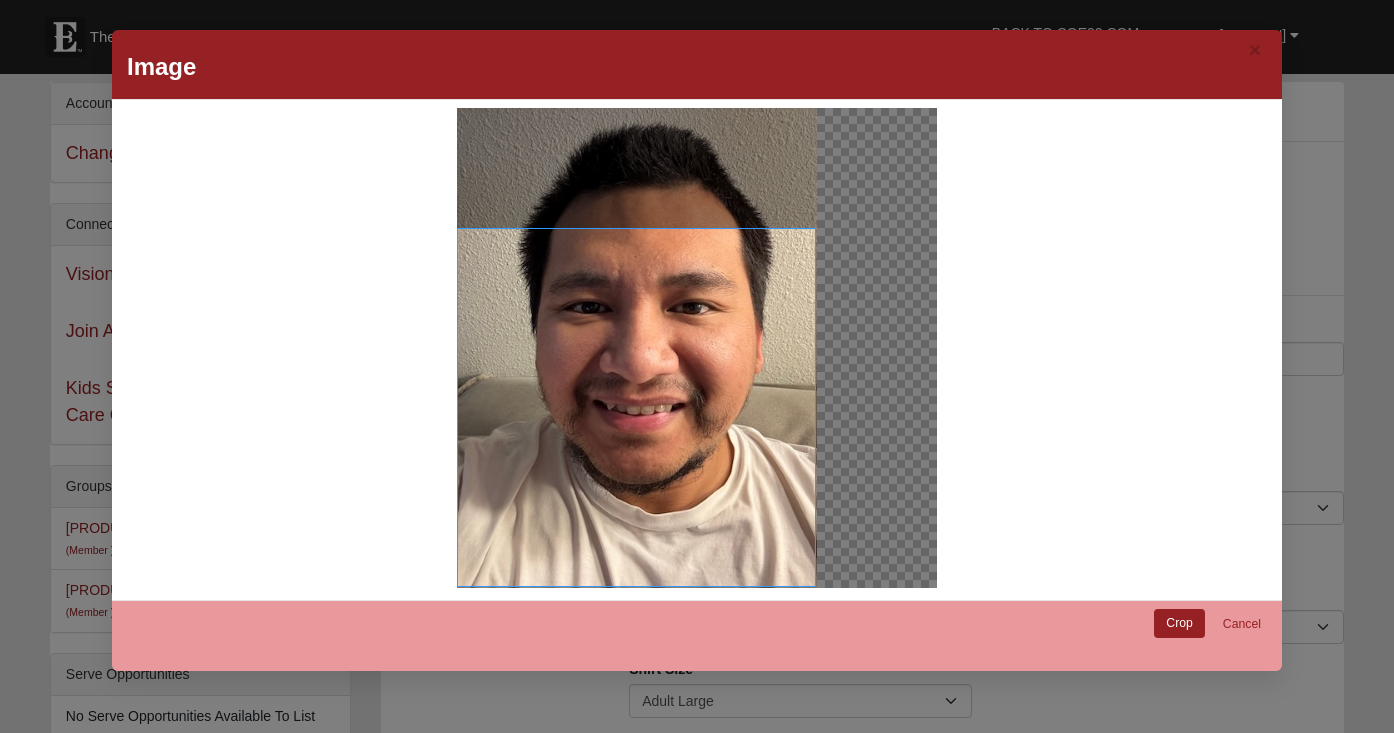 drag, startPoint x: 816, startPoint y: 586, endPoint x: 507, endPoint y: 133, distance: 548.35205 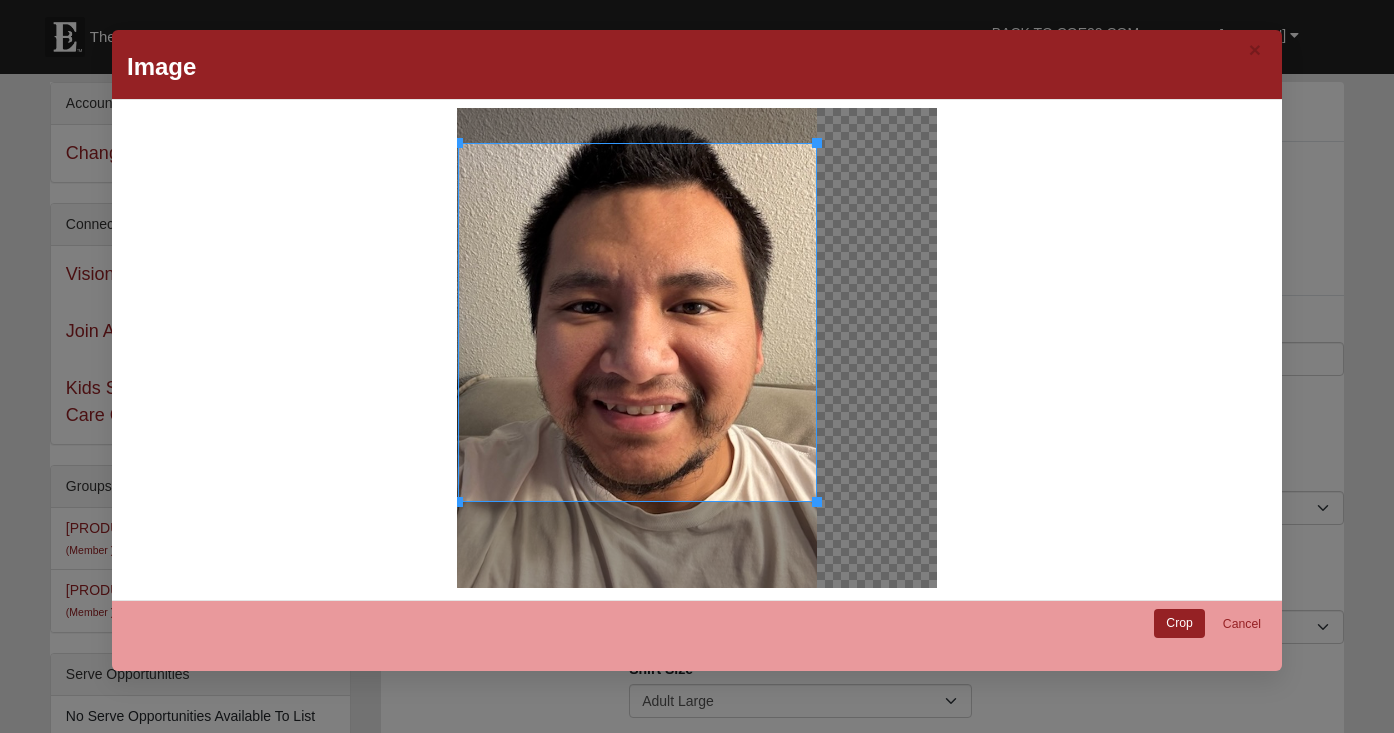 drag, startPoint x: 644, startPoint y: 375, endPoint x: 658, endPoint y: 300, distance: 76.29548 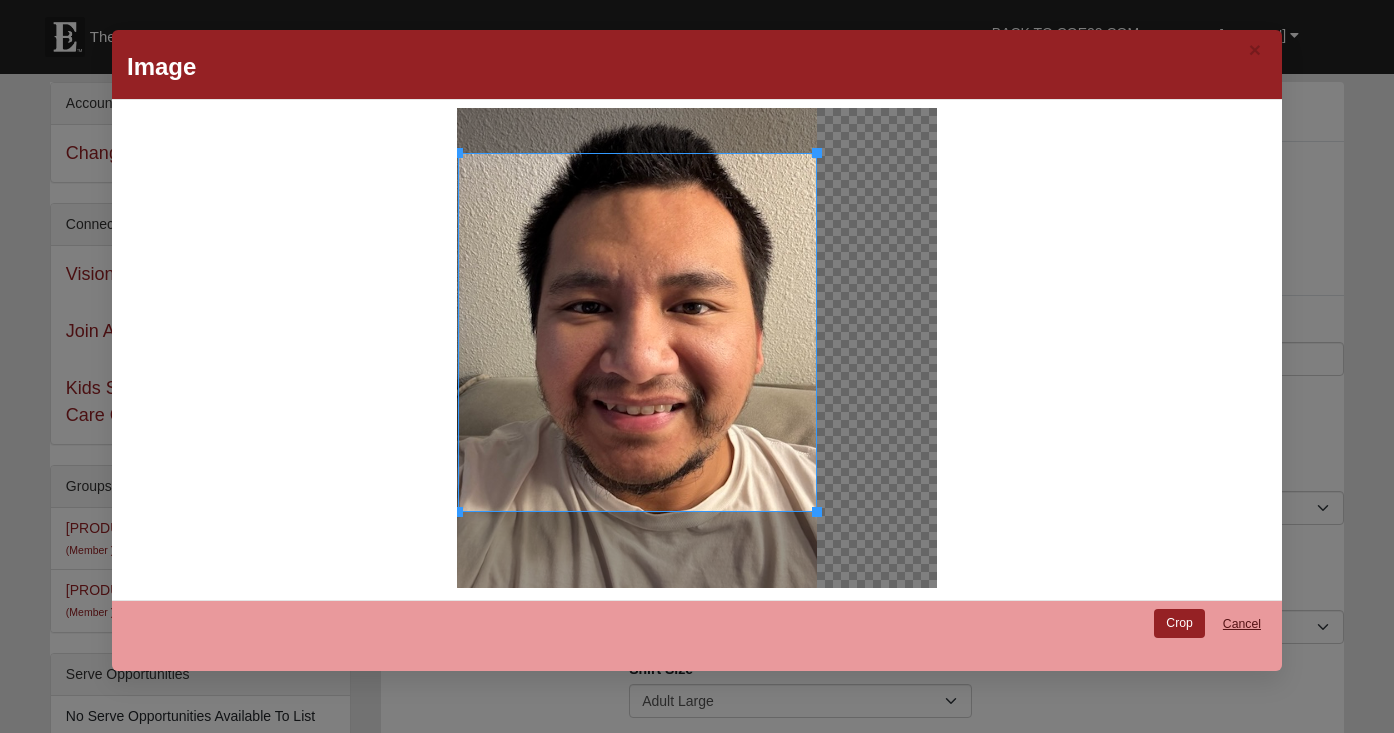 click on "Cancel" at bounding box center [1242, 624] 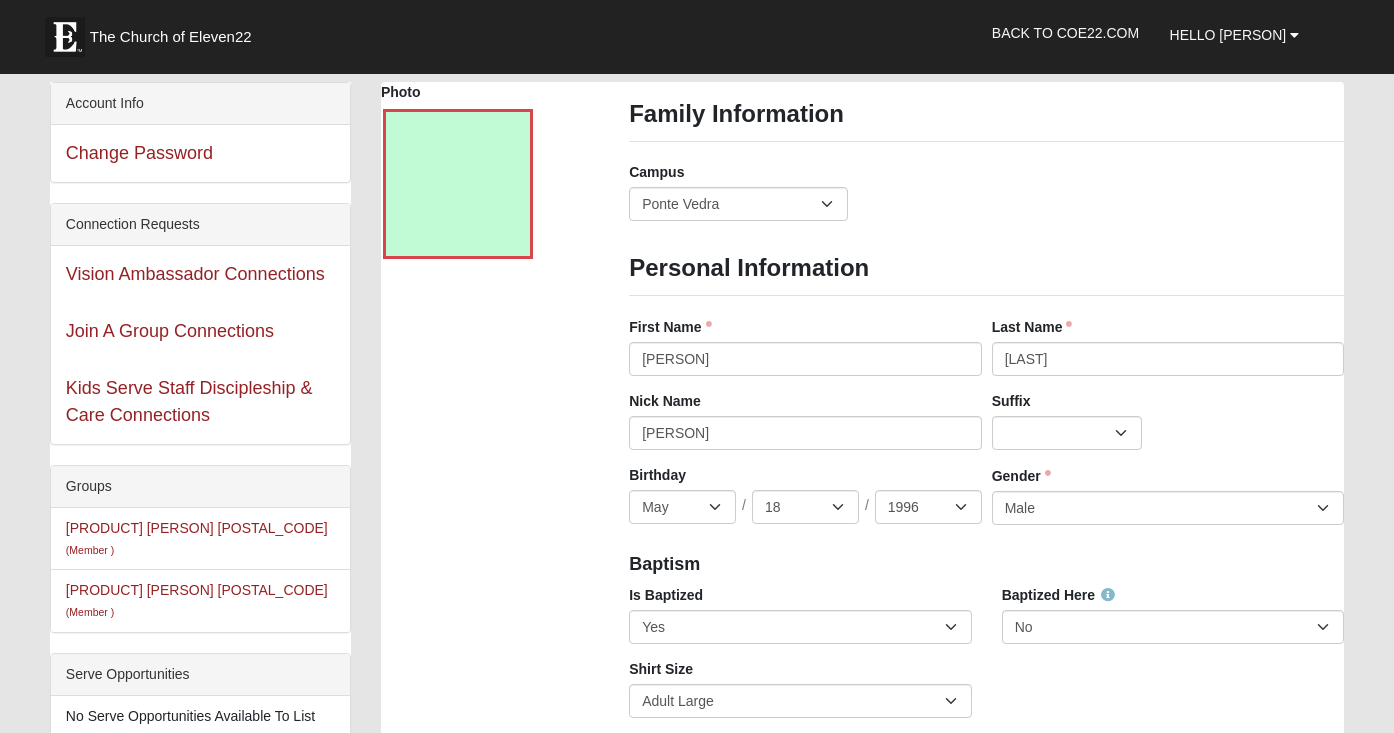 click at bounding box center (458, 184) 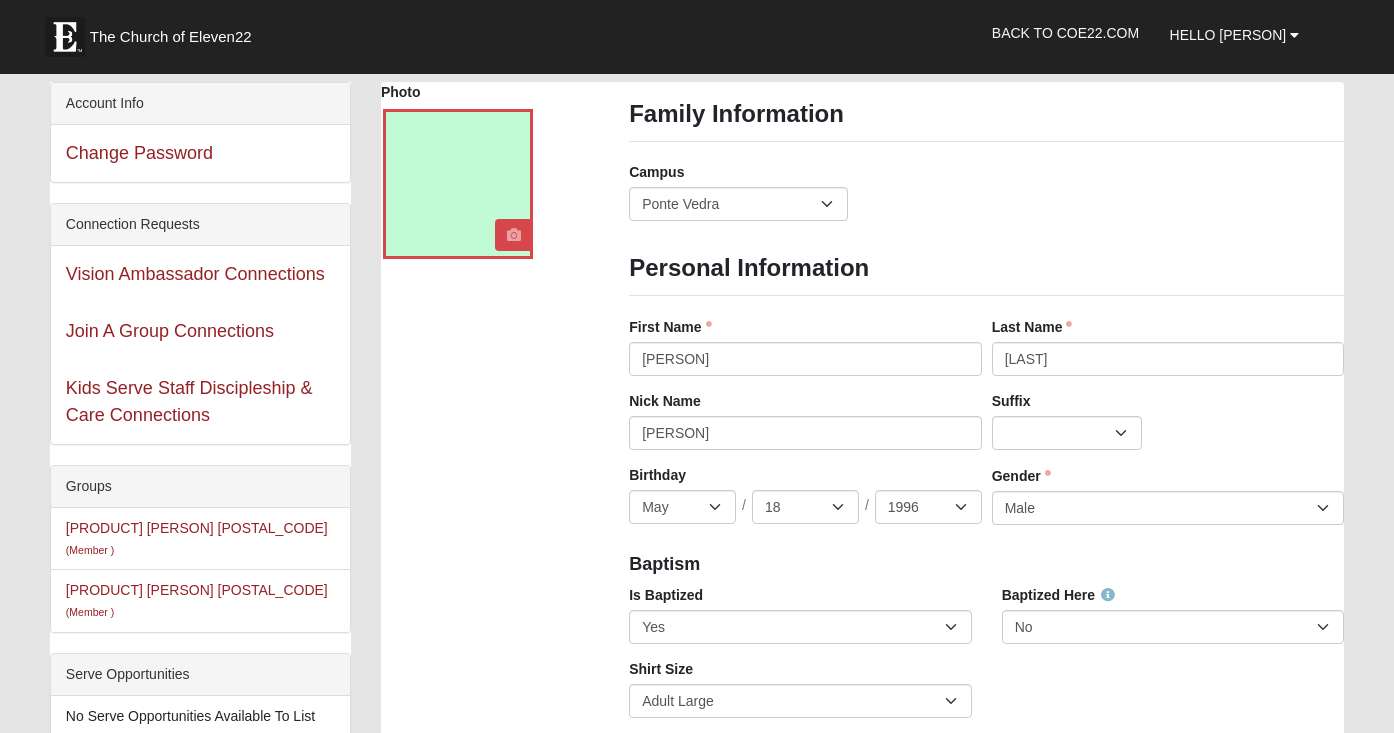 click at bounding box center (514, 235) 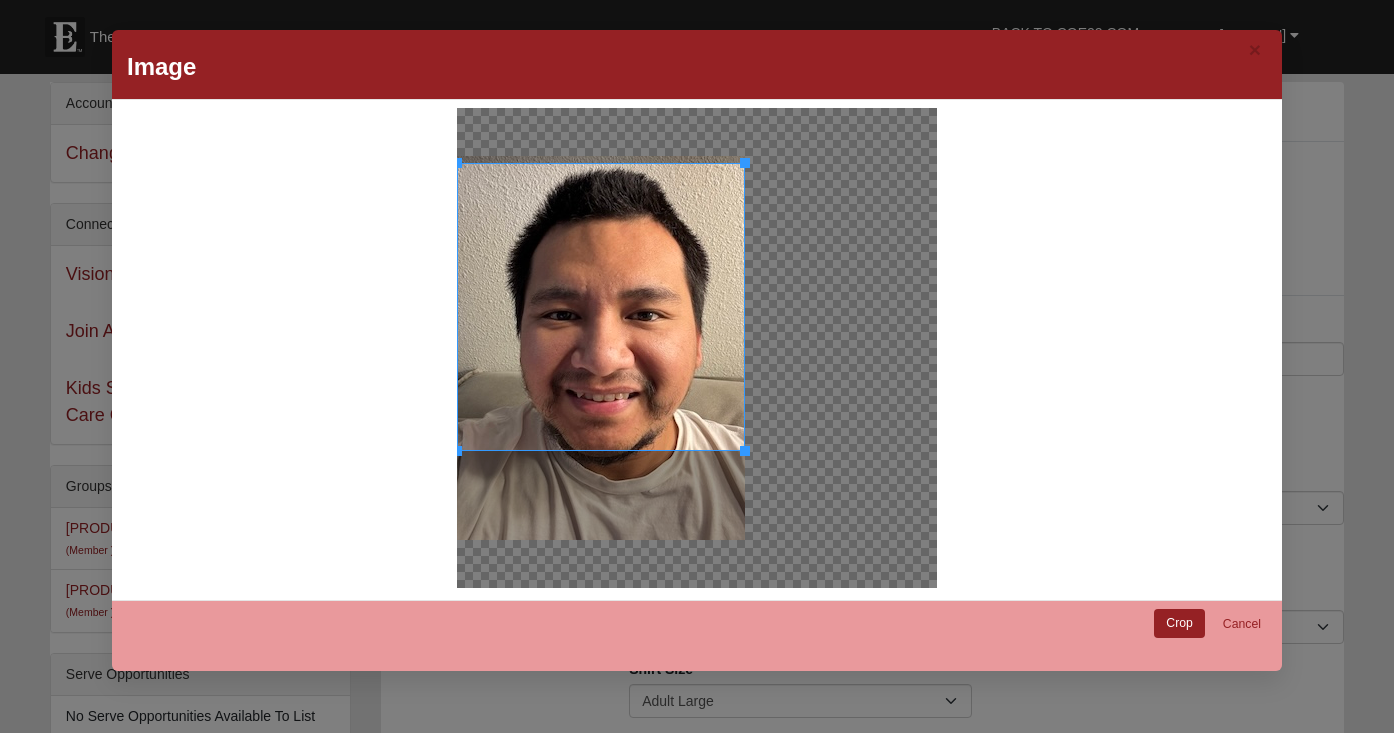 click at bounding box center (601, 307) 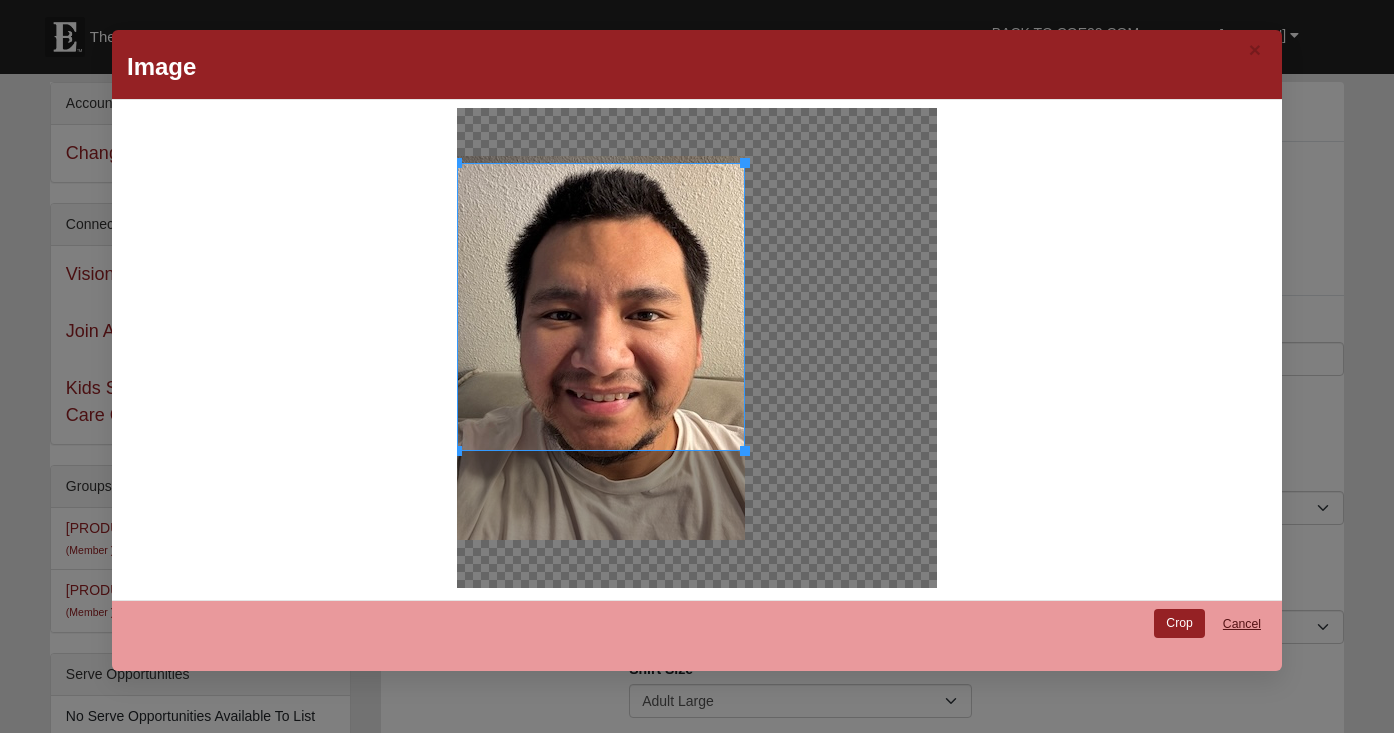 click on "Cancel" at bounding box center [1242, 624] 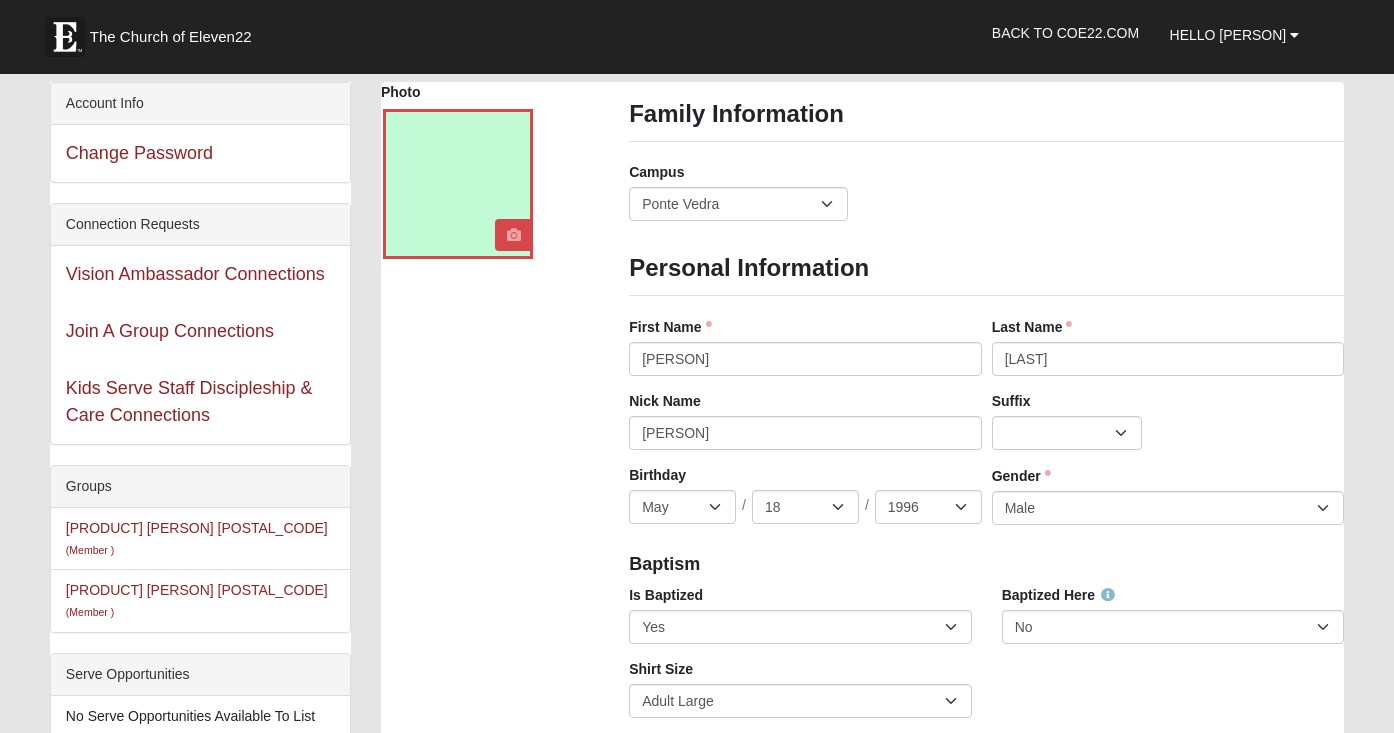 click at bounding box center (514, 235) 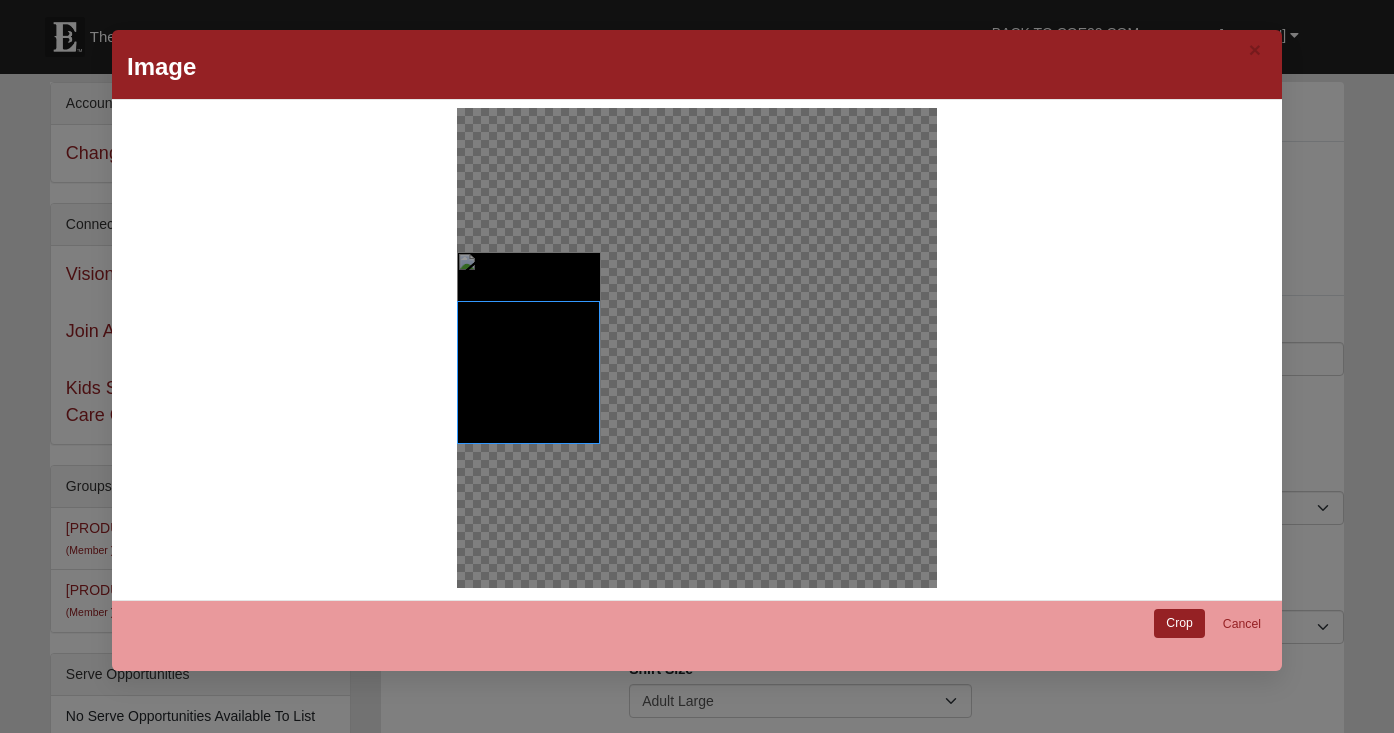 drag, startPoint x: 600, startPoint y: 443, endPoint x: 481, endPoint y: 242, distance: 233.5851 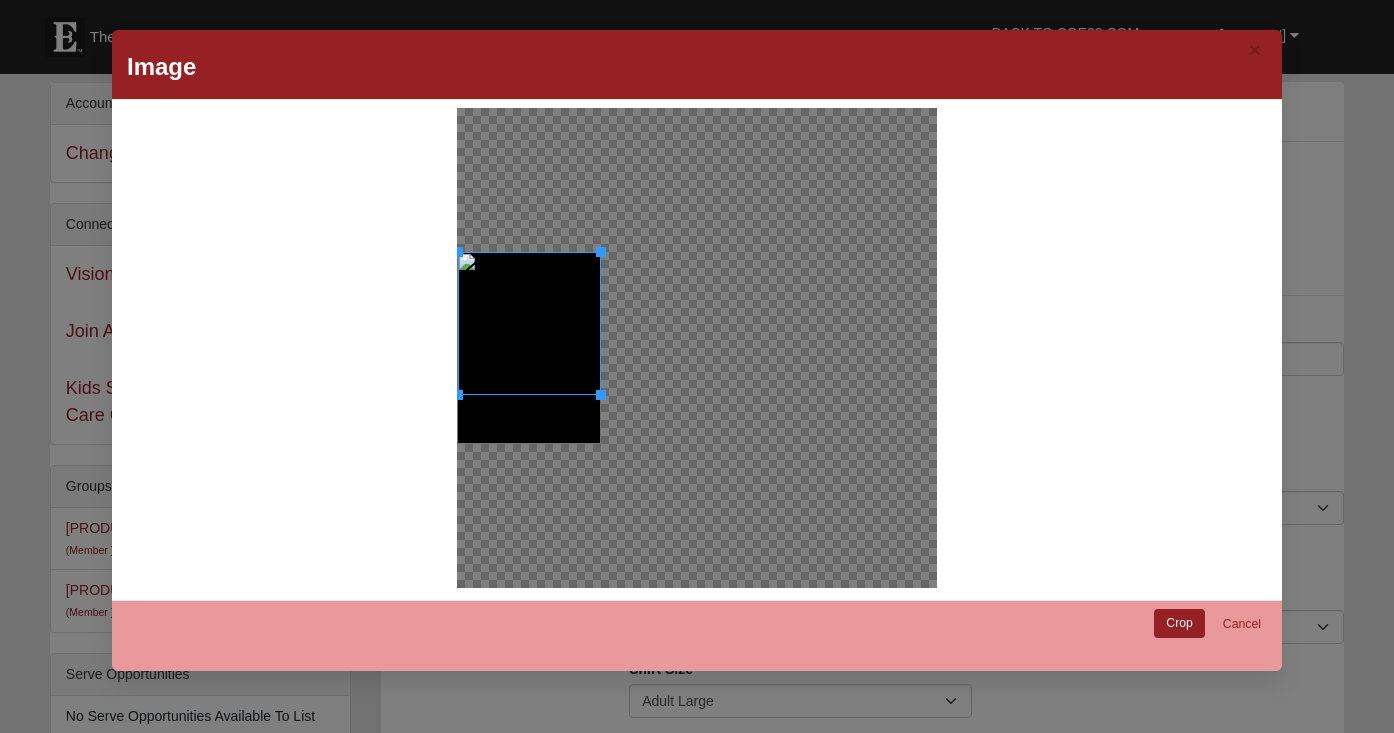 drag, startPoint x: 550, startPoint y: 391, endPoint x: 583, endPoint y: 341, distance: 59.908264 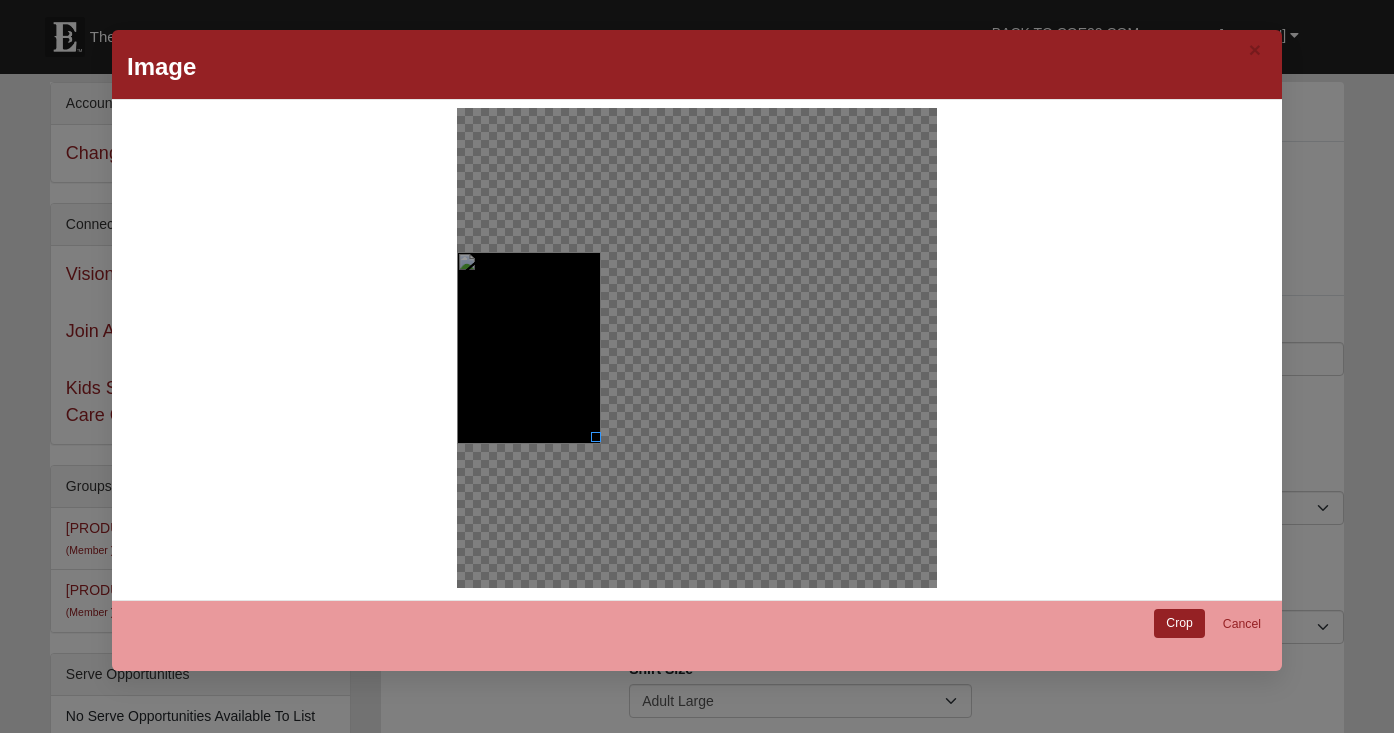 drag, startPoint x: 591, startPoint y: 431, endPoint x: 615, endPoint y: 441, distance: 26 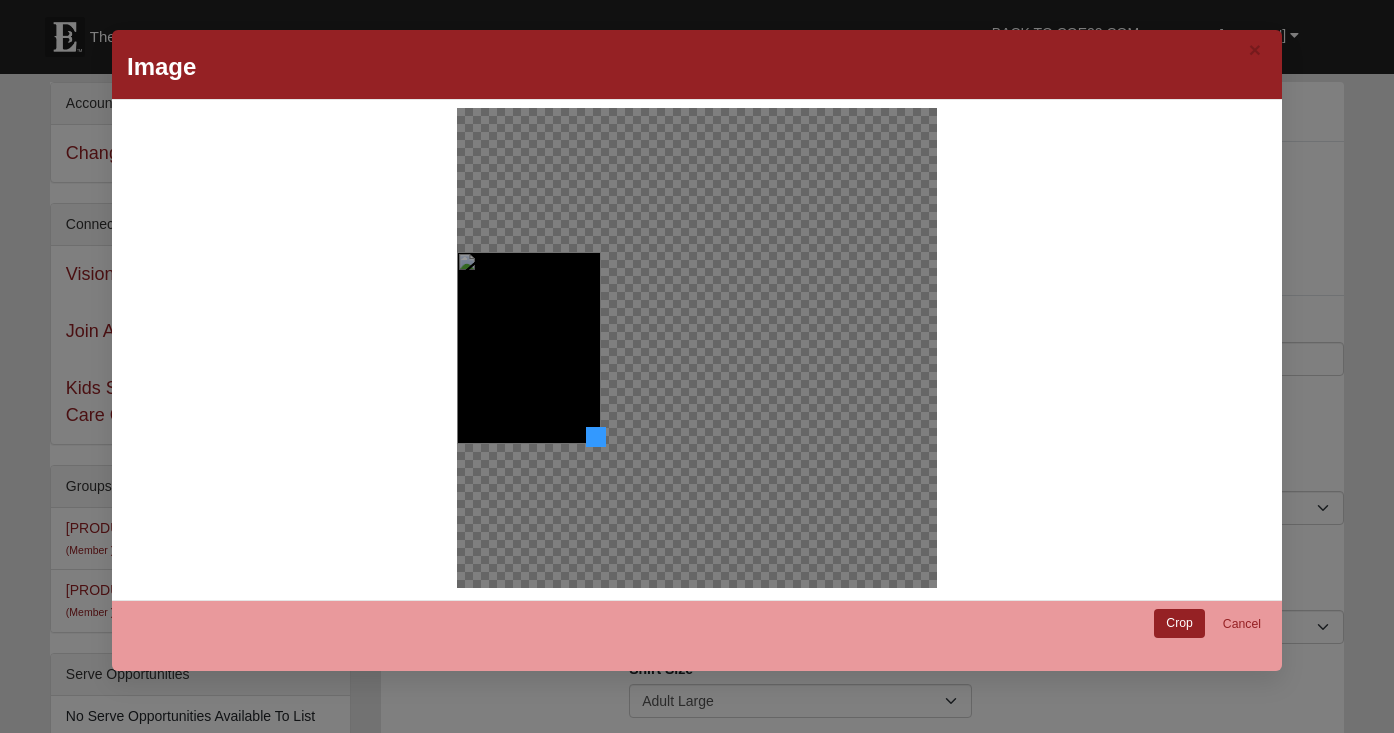 click at bounding box center (591, 442) 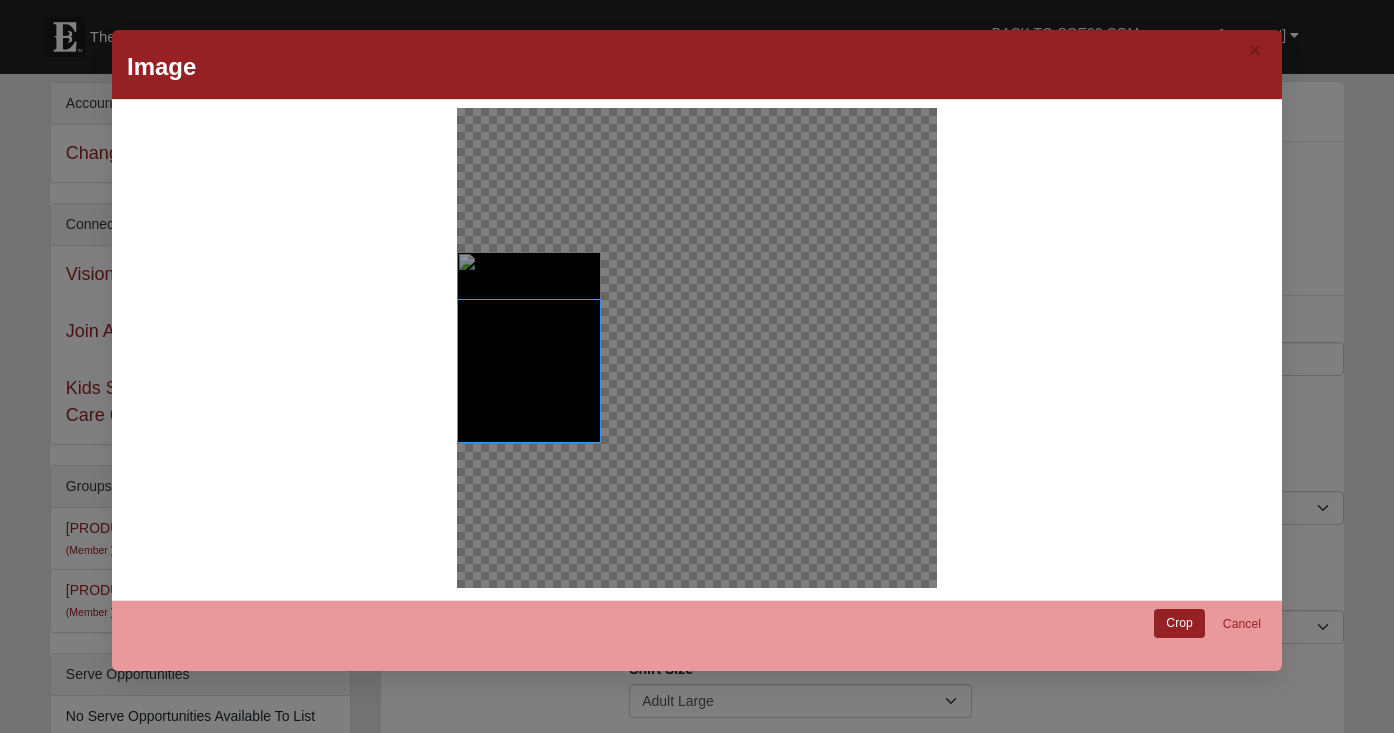 drag, startPoint x: 457, startPoint y: 442, endPoint x: 601, endPoint y: 230, distance: 256.2811 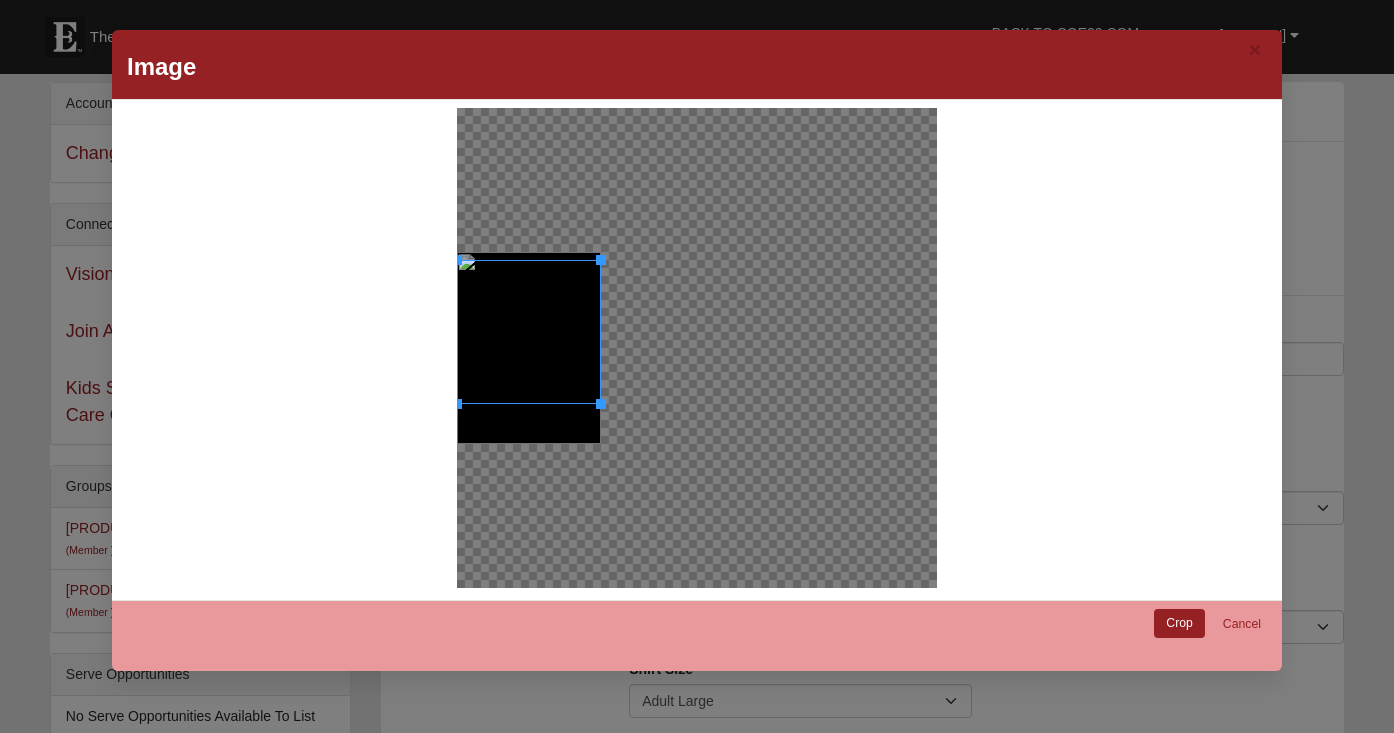 drag, startPoint x: 577, startPoint y: 368, endPoint x: 596, endPoint y: 332, distance: 40.706264 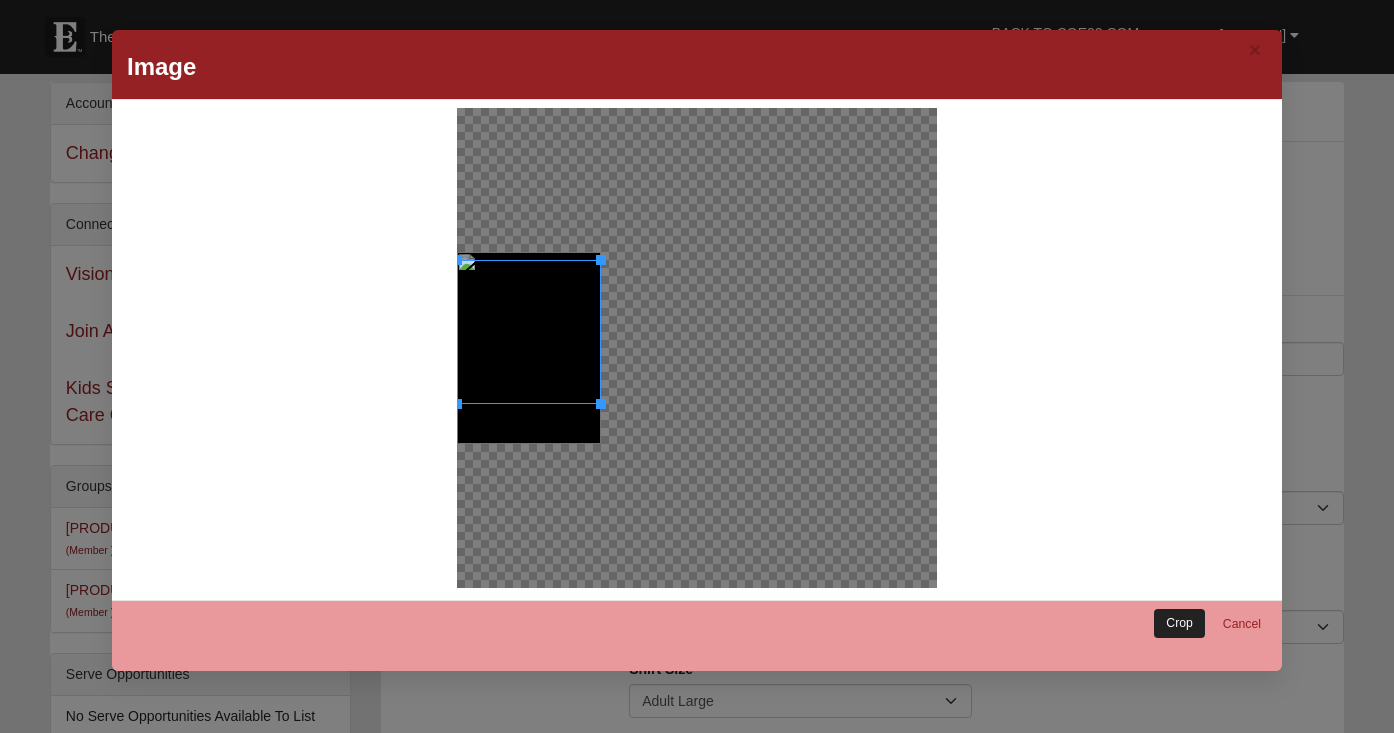 click on "Crop" at bounding box center [1179, 623] 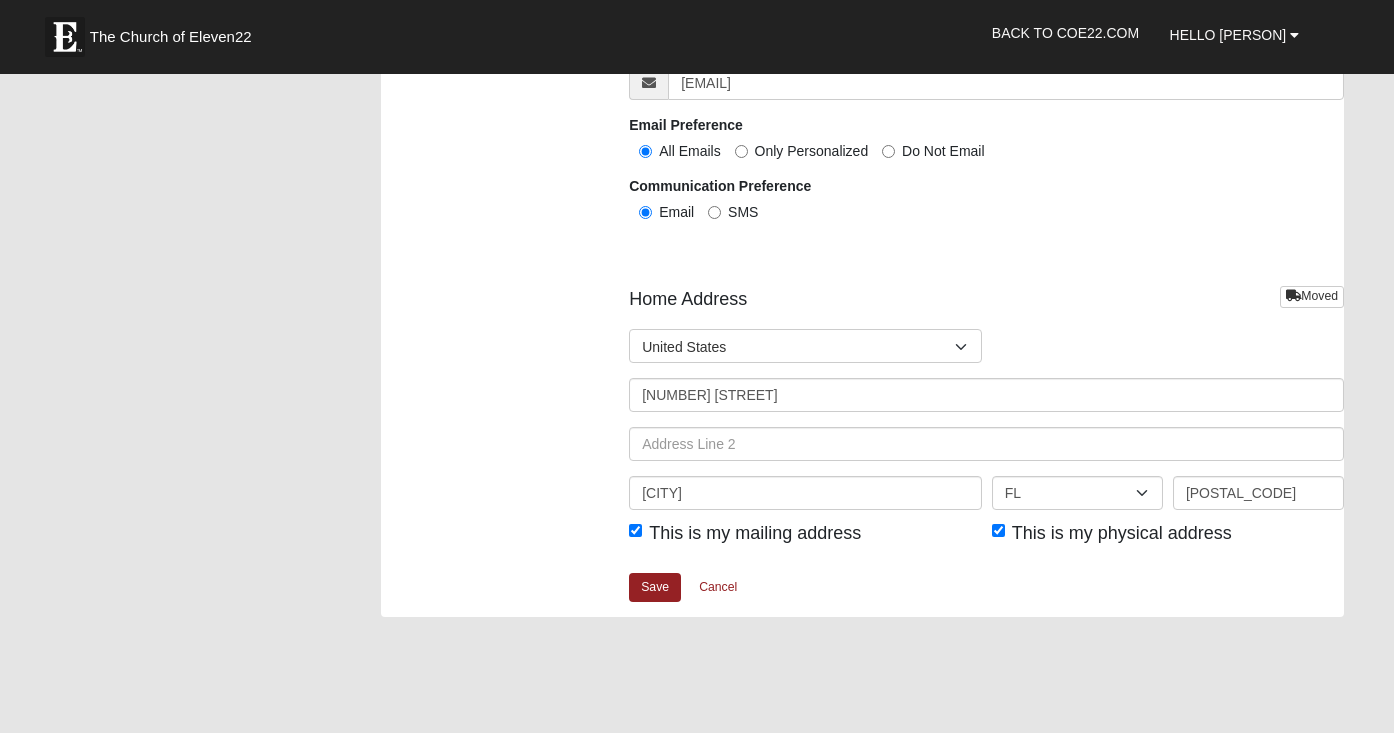 scroll, scrollTop: 2306, scrollLeft: 0, axis: vertical 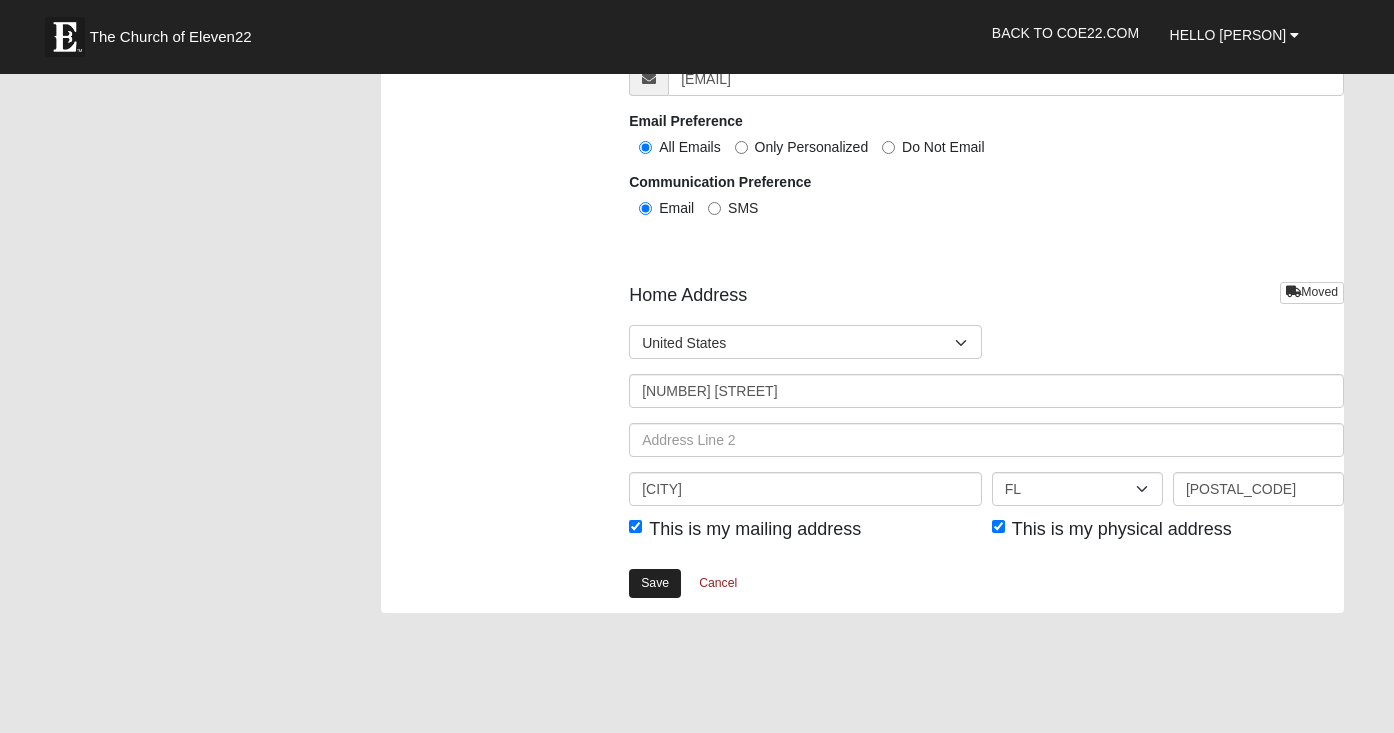 click on "Save" at bounding box center (655, 583) 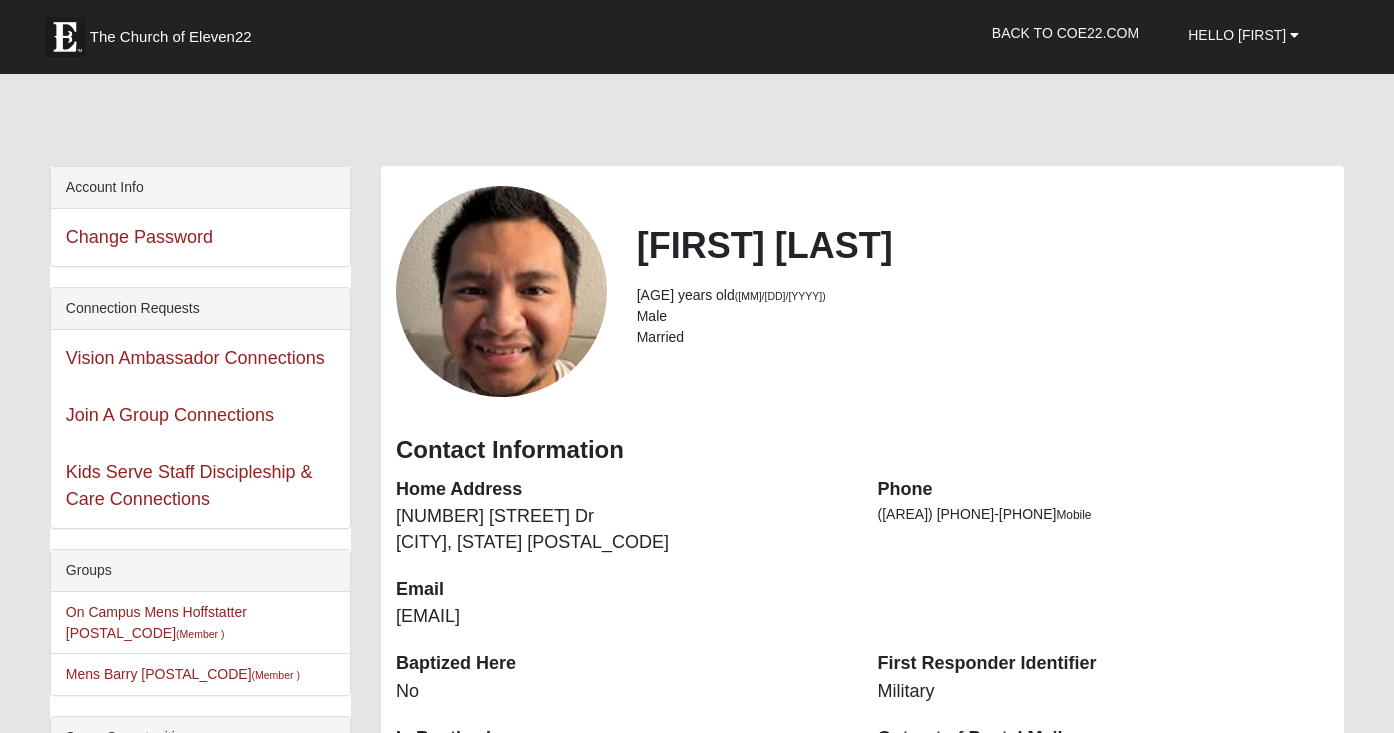scroll, scrollTop: 0, scrollLeft: 0, axis: both 